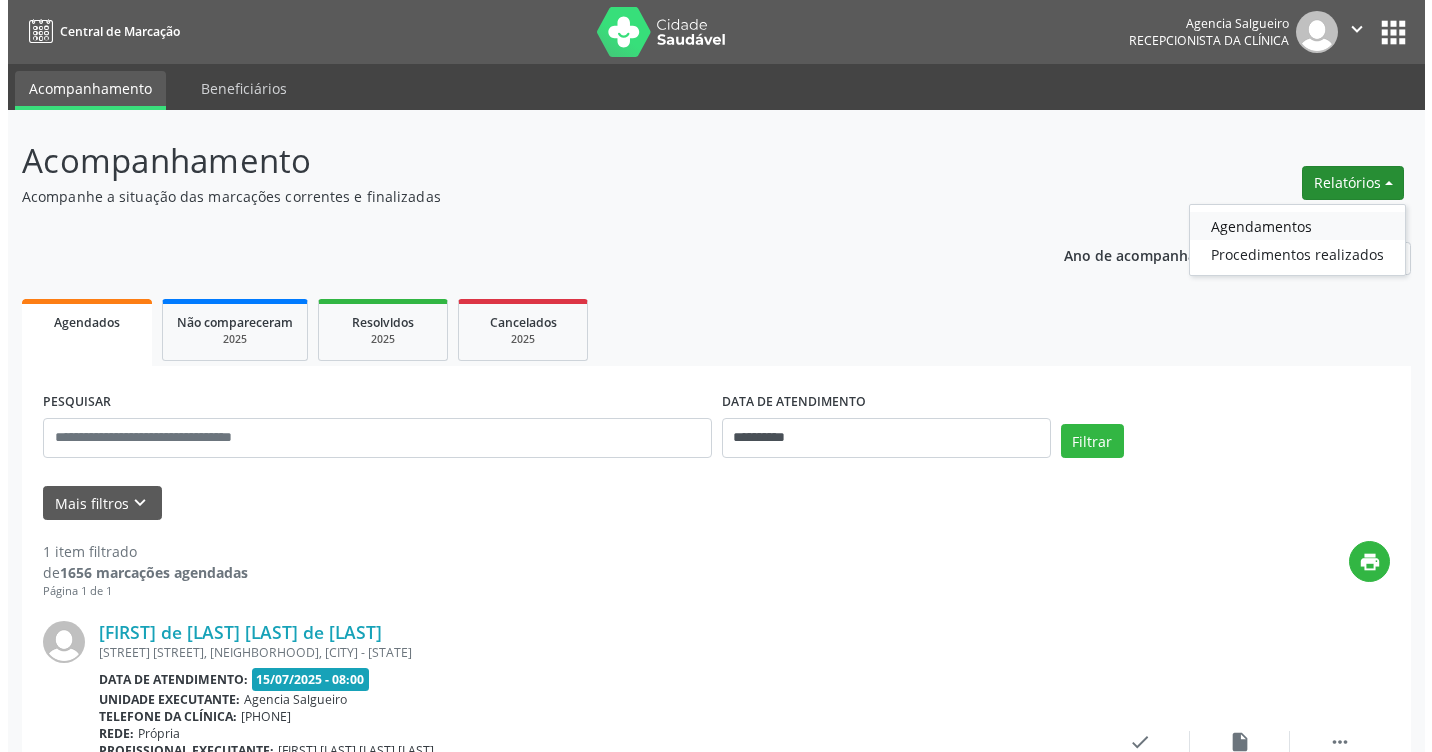 scroll, scrollTop: 0, scrollLeft: 0, axis: both 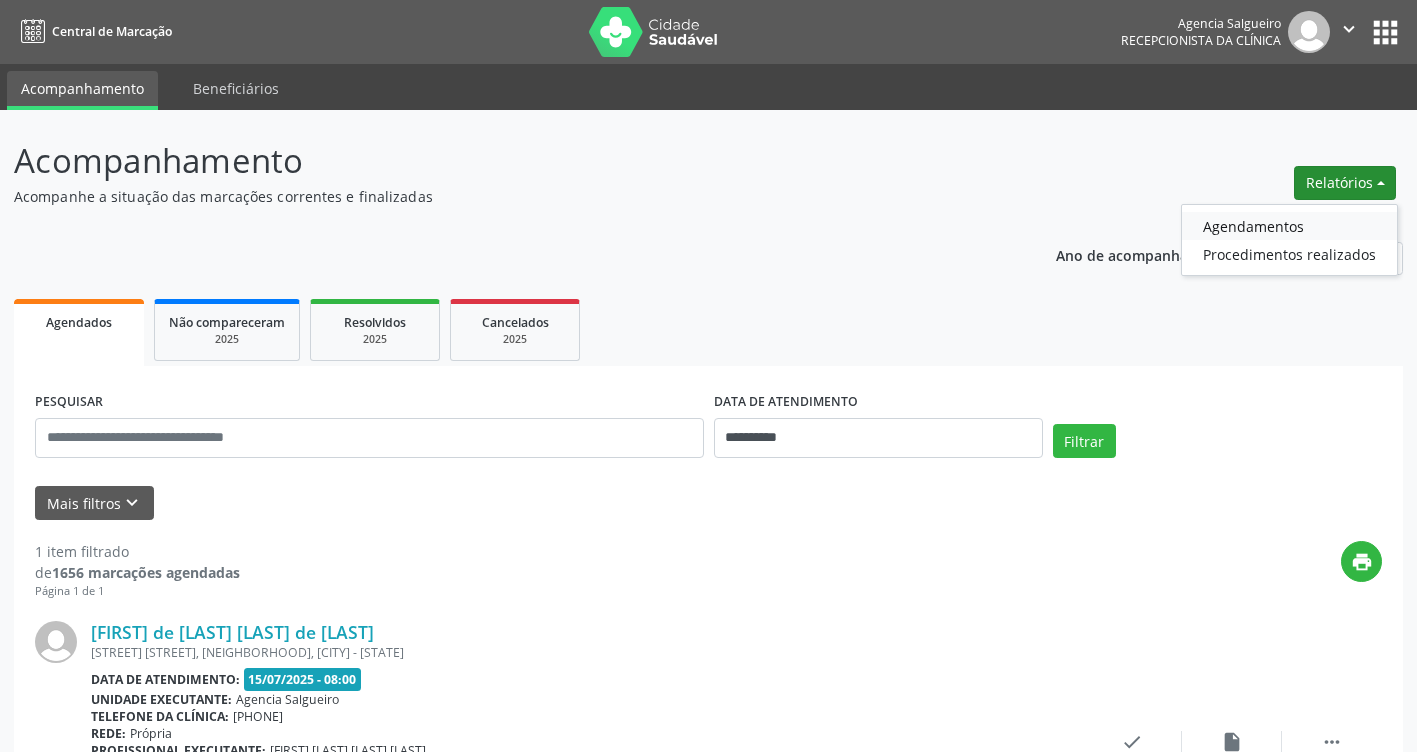 click on "Agendamentos" at bounding box center (1289, 226) 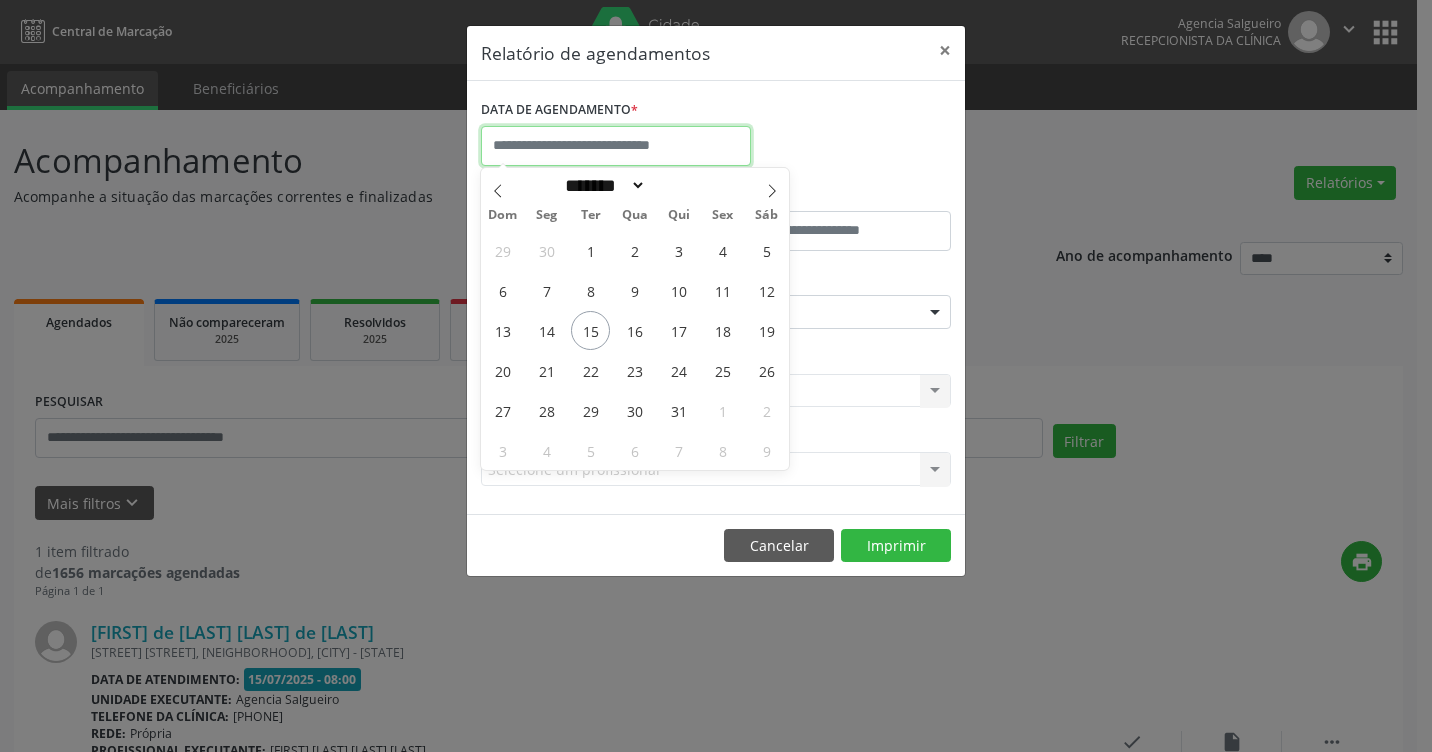 click at bounding box center [616, 146] 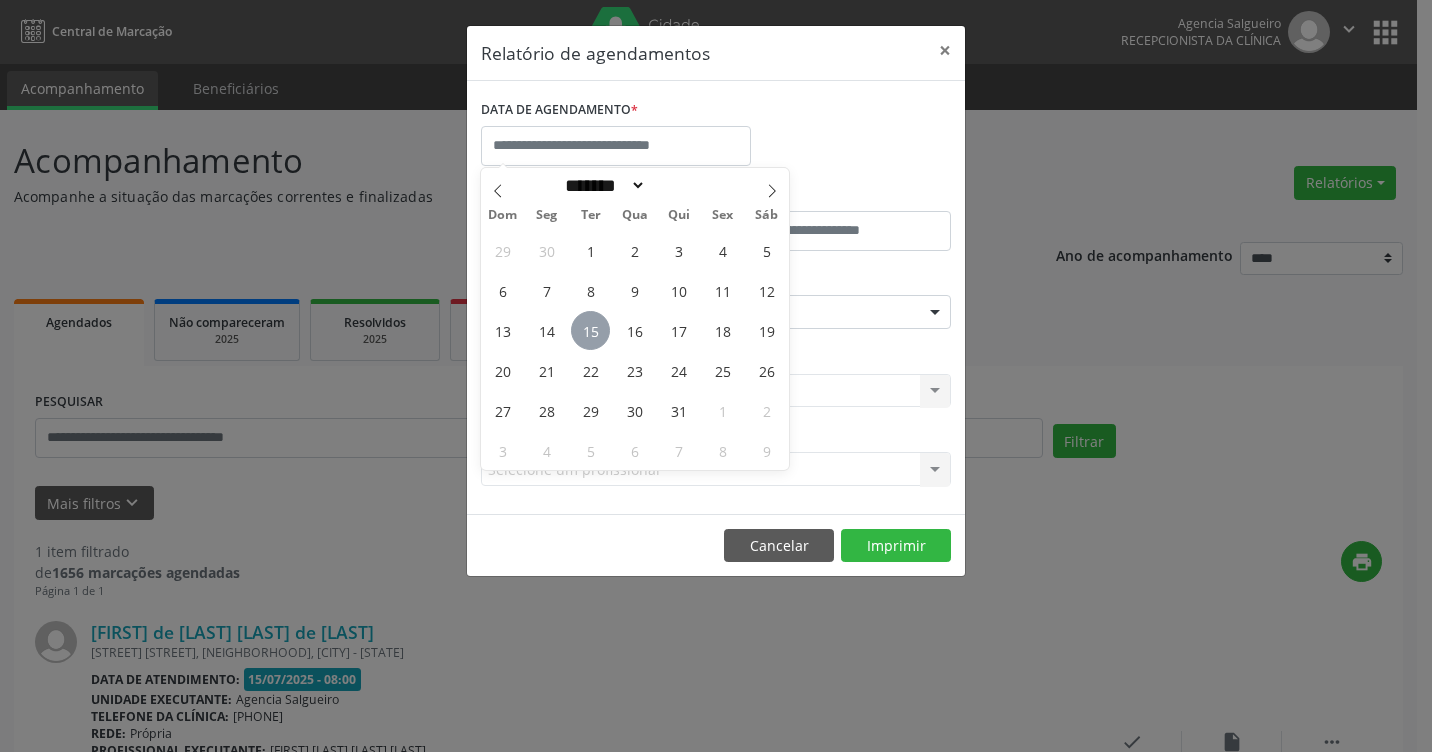click on "15" at bounding box center (590, 330) 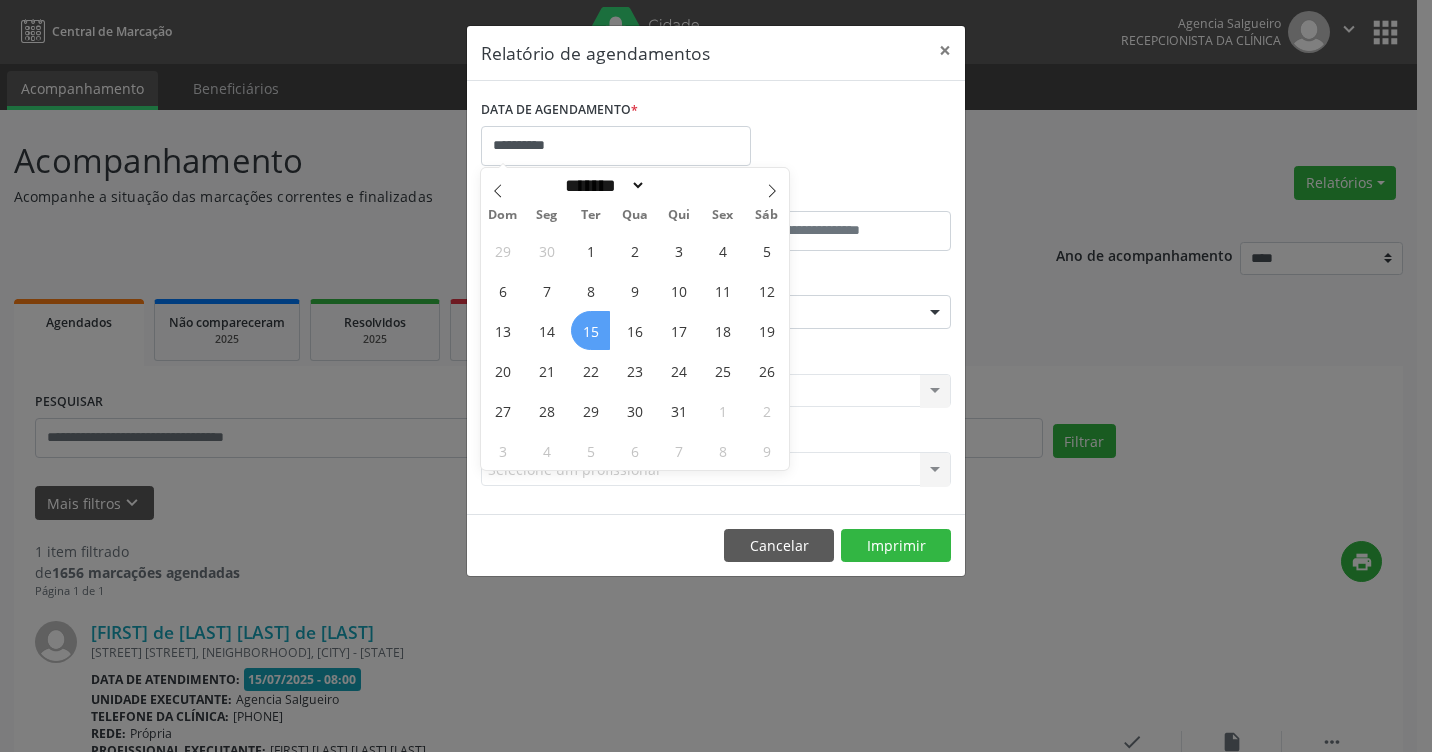 click on "15" at bounding box center [590, 330] 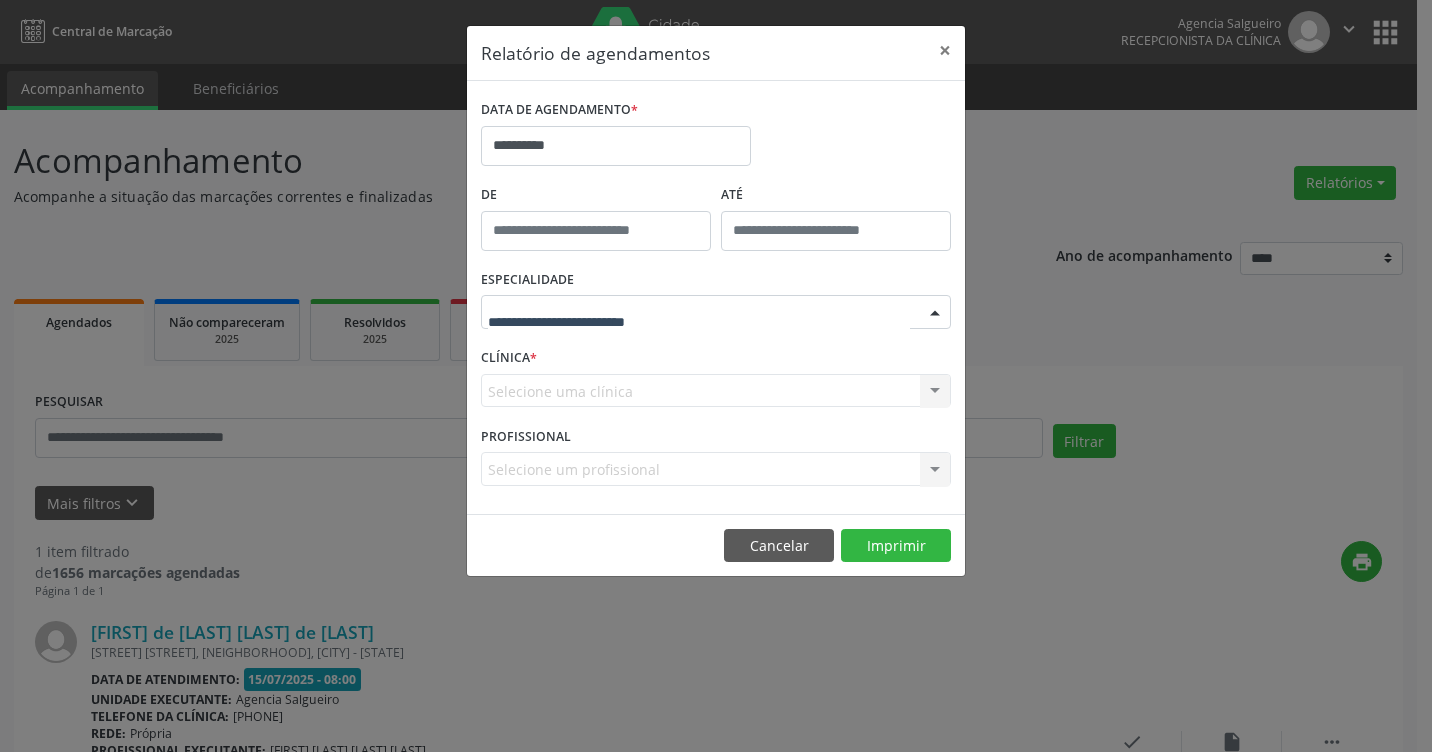 click at bounding box center [935, 313] 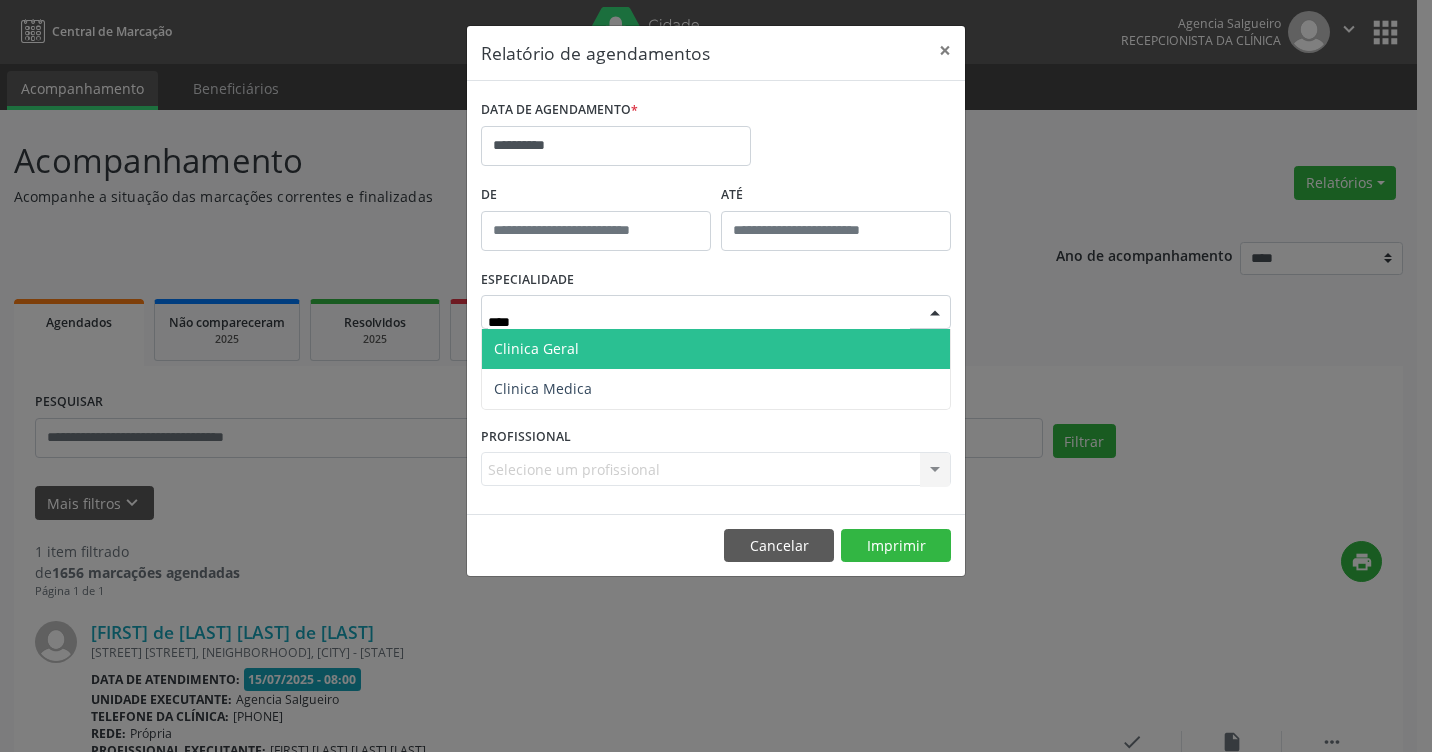 type on "*****" 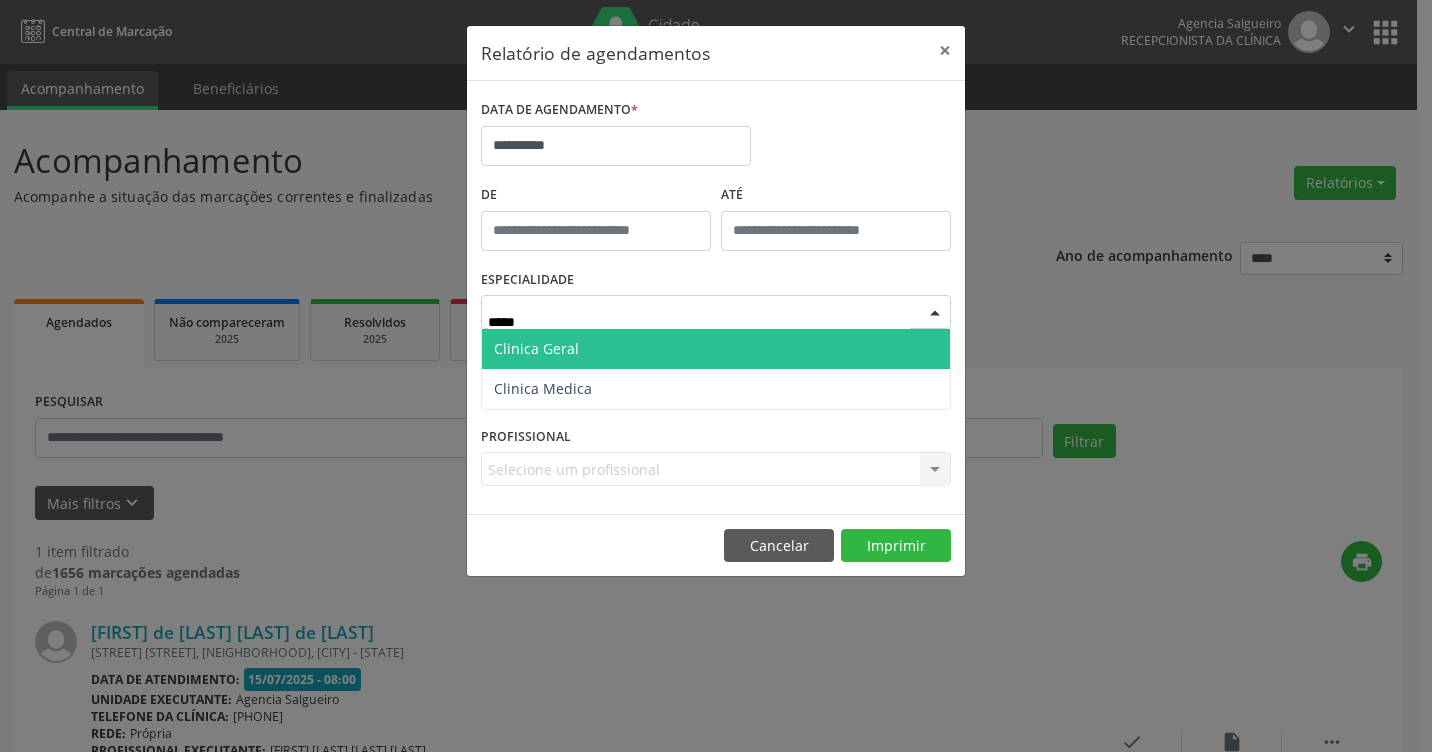 click on "Clinica Geral" at bounding box center [716, 349] 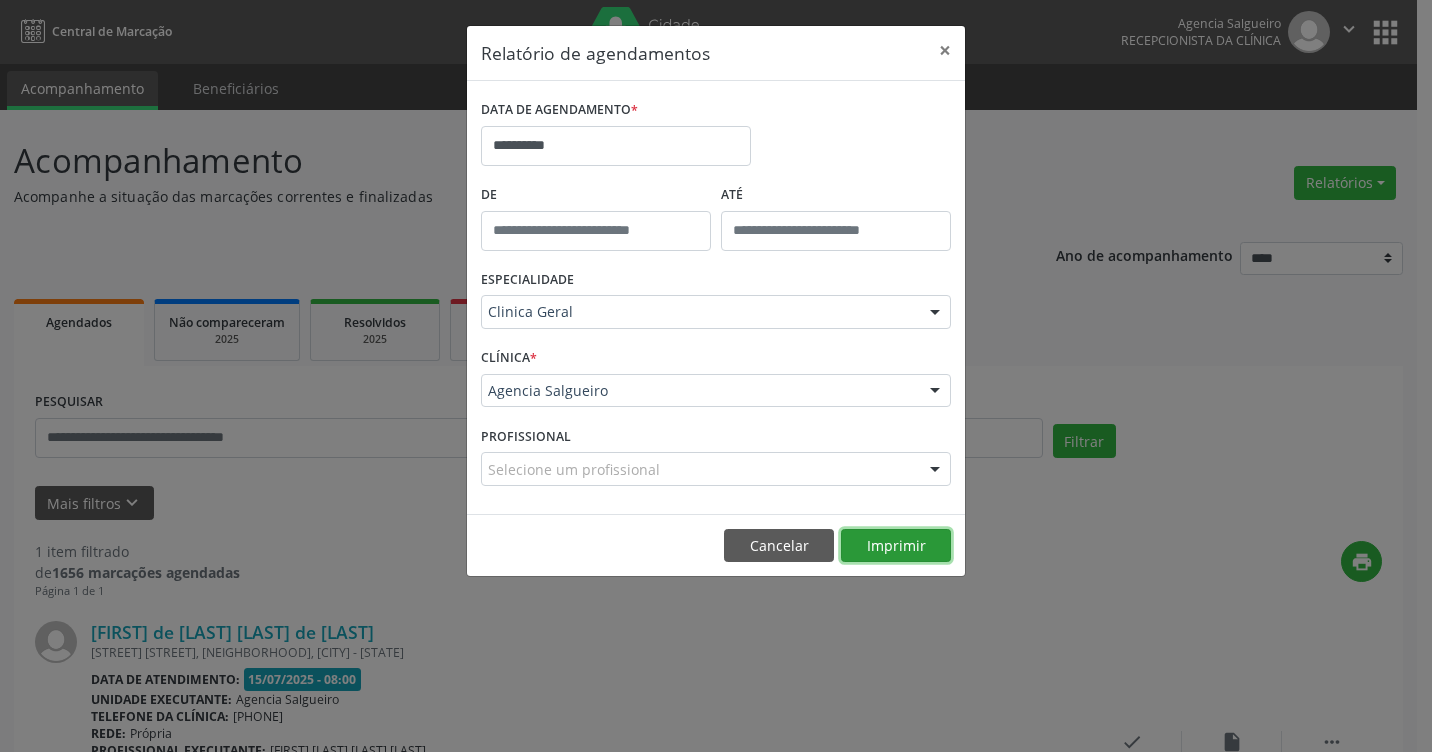 click on "Imprimir" at bounding box center (896, 546) 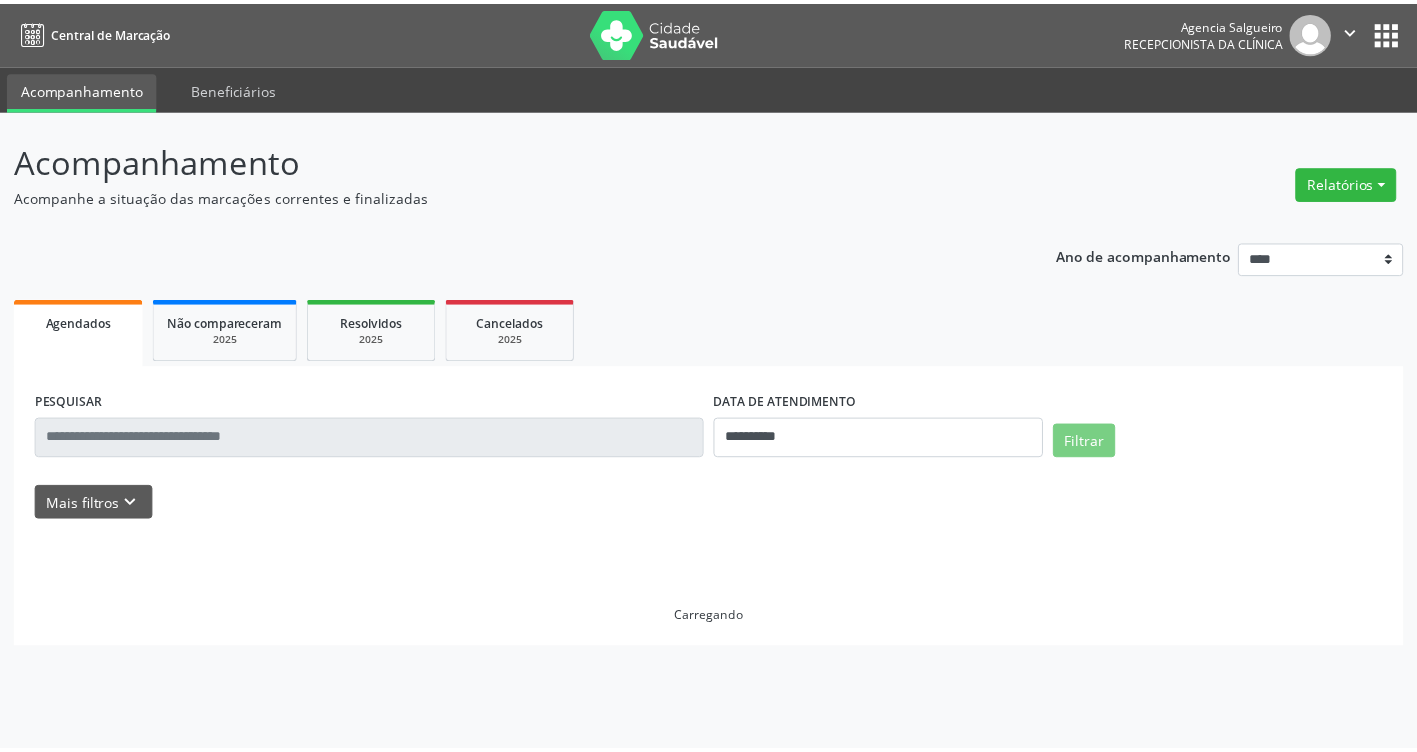 scroll, scrollTop: 0, scrollLeft: 0, axis: both 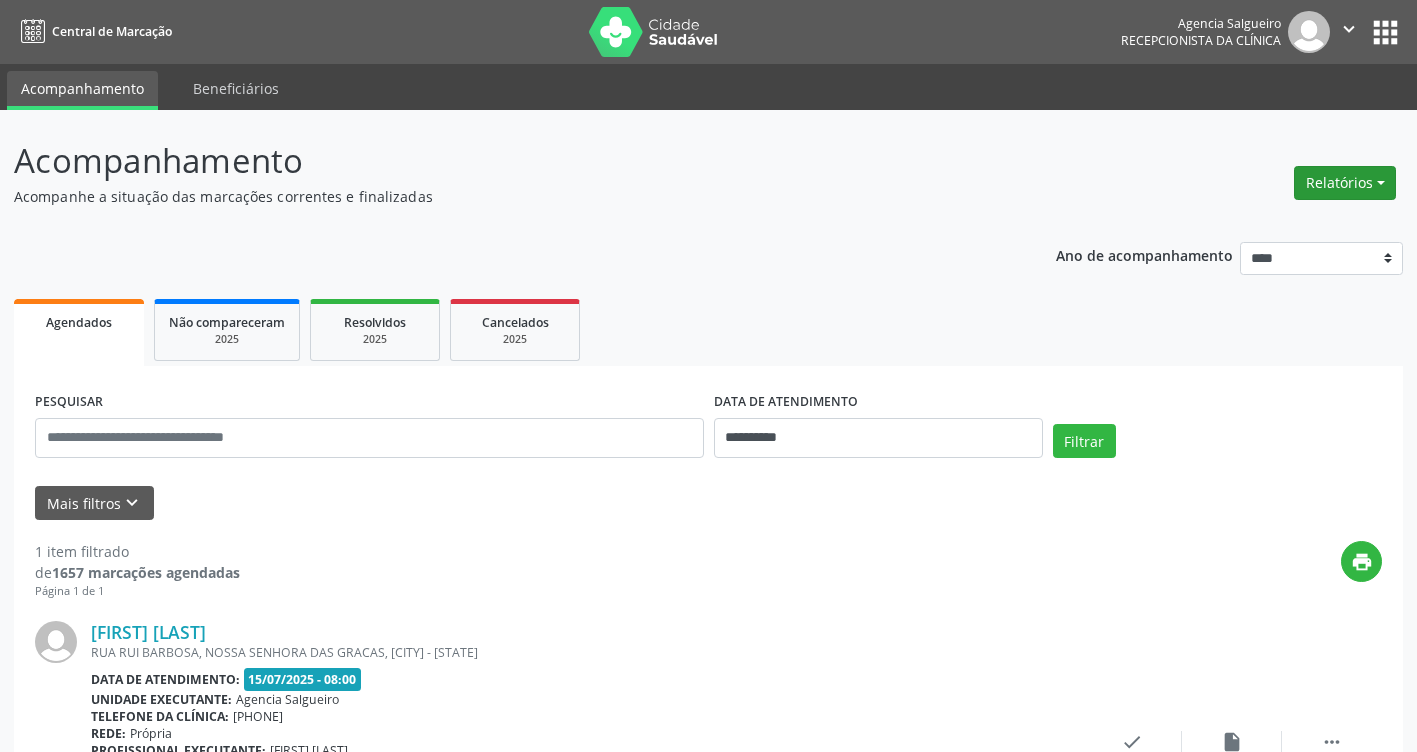 click on "Relatórios" at bounding box center [1345, 183] 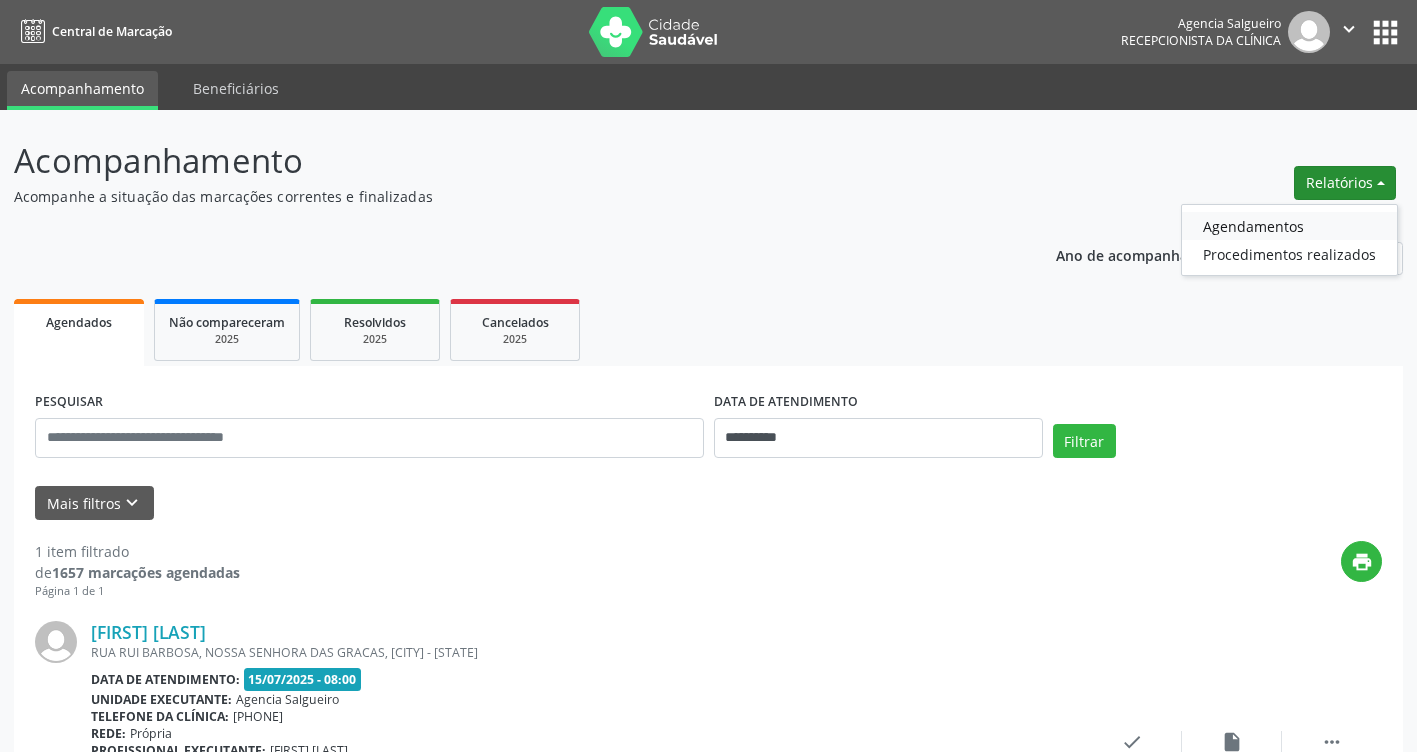 click on "Agendamentos" at bounding box center (1289, 226) 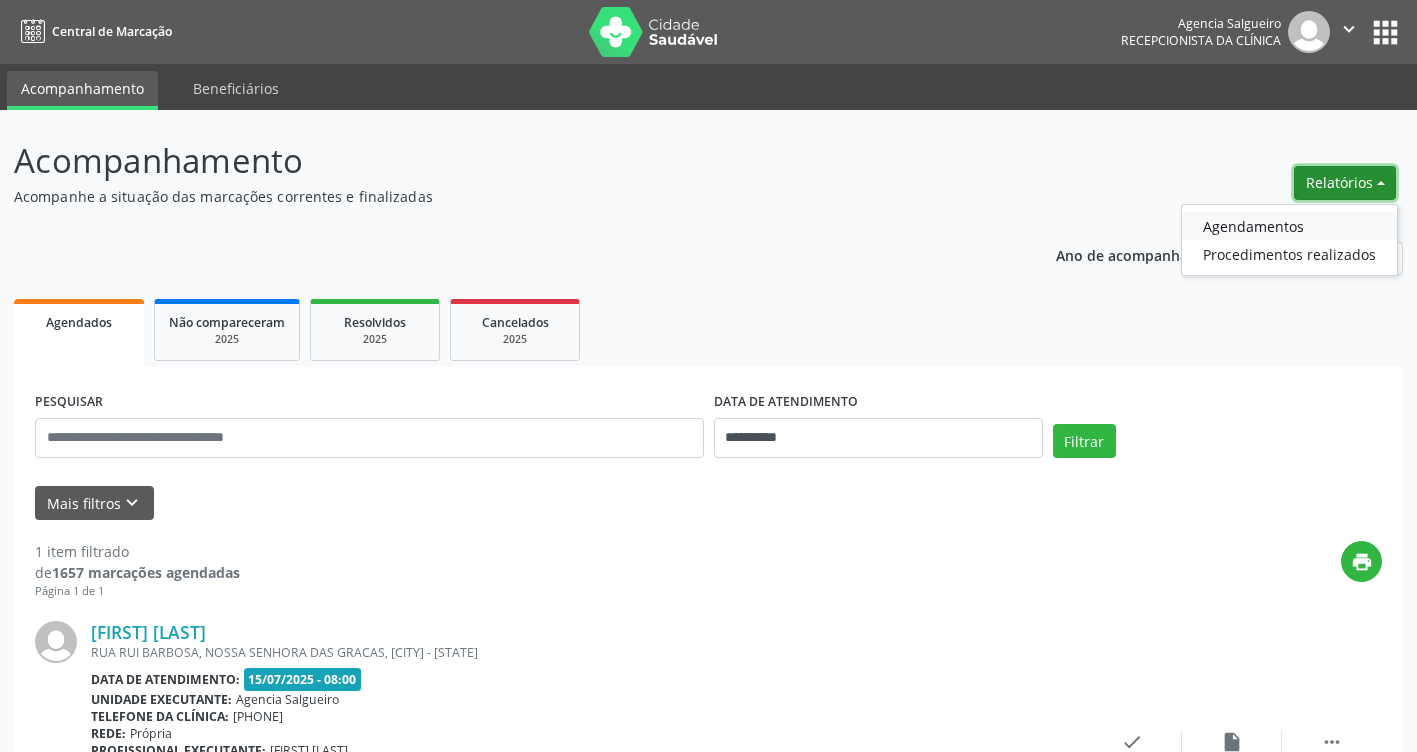 select on "*" 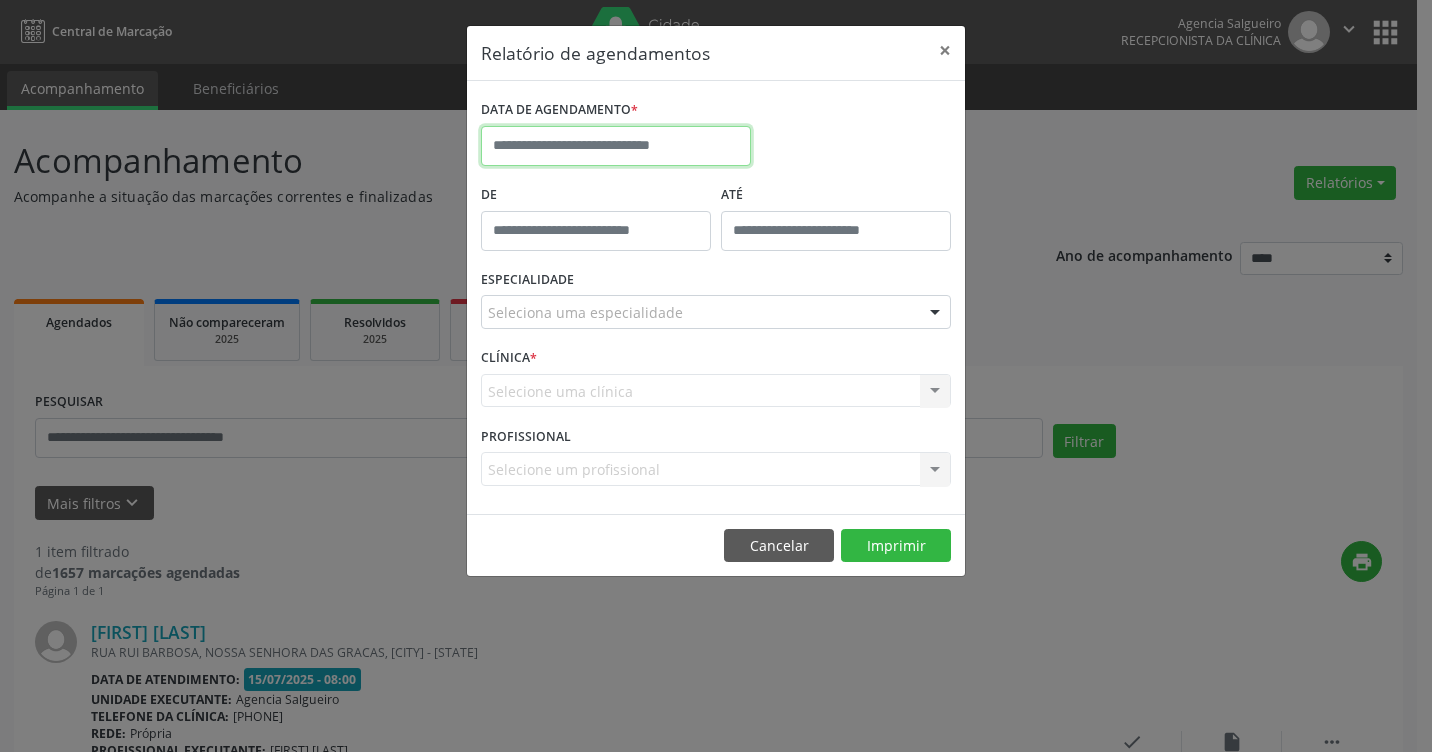 click at bounding box center (616, 146) 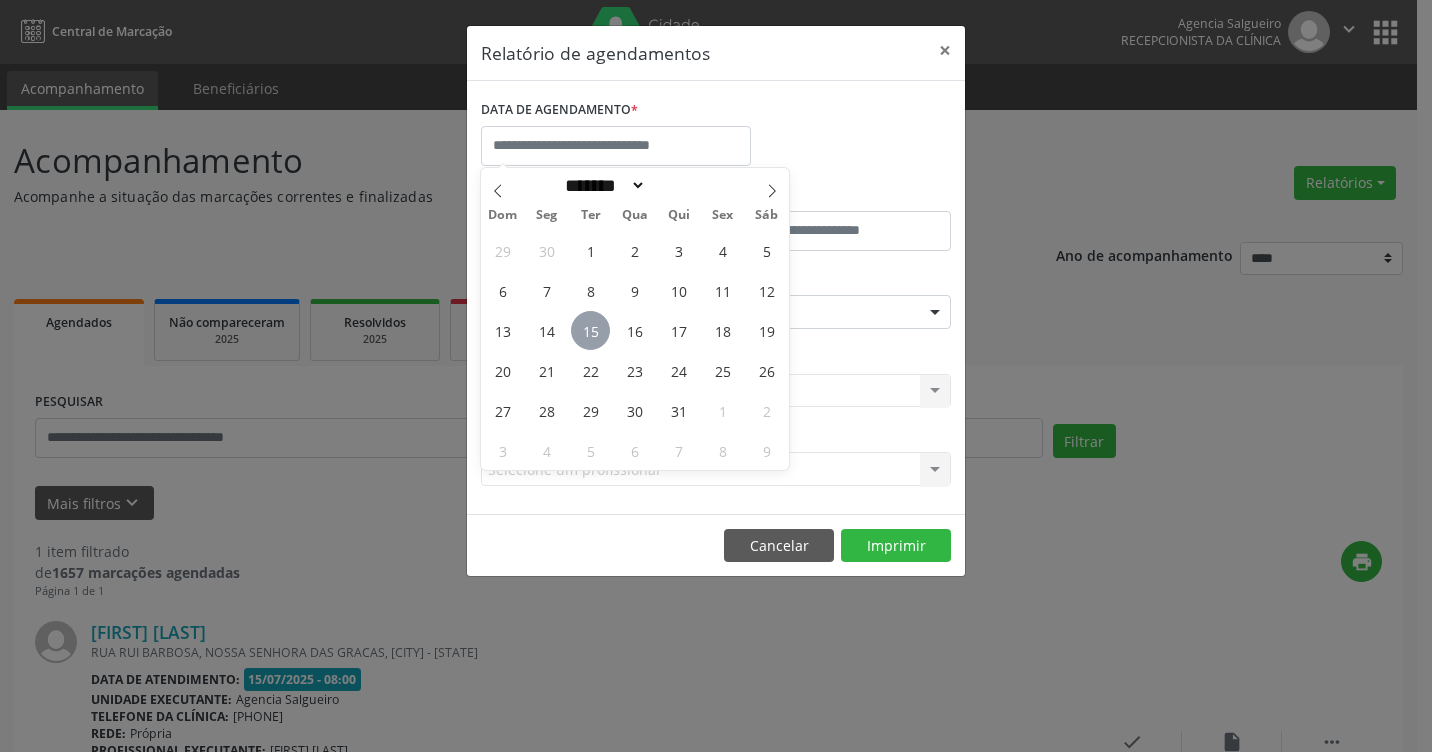 click on "15" at bounding box center [590, 330] 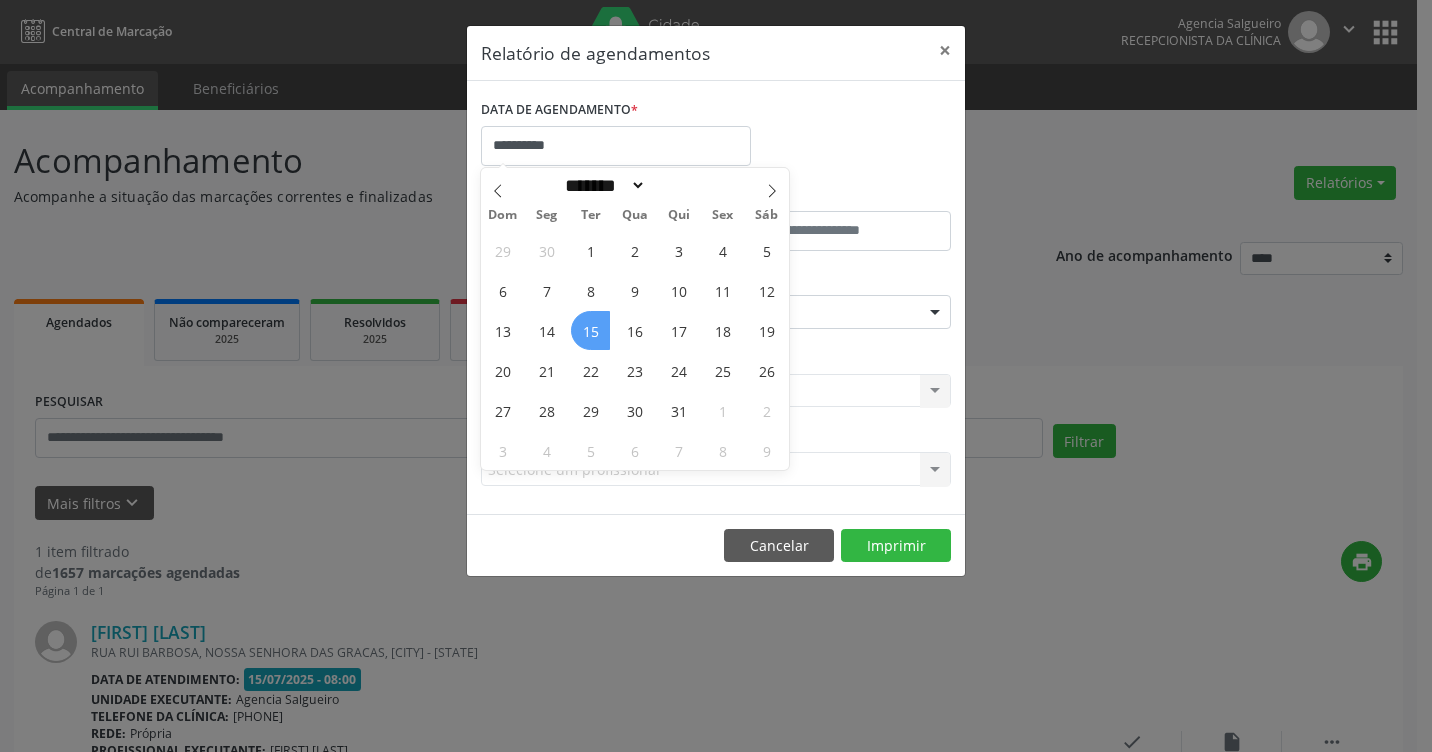 click on "15" at bounding box center [590, 330] 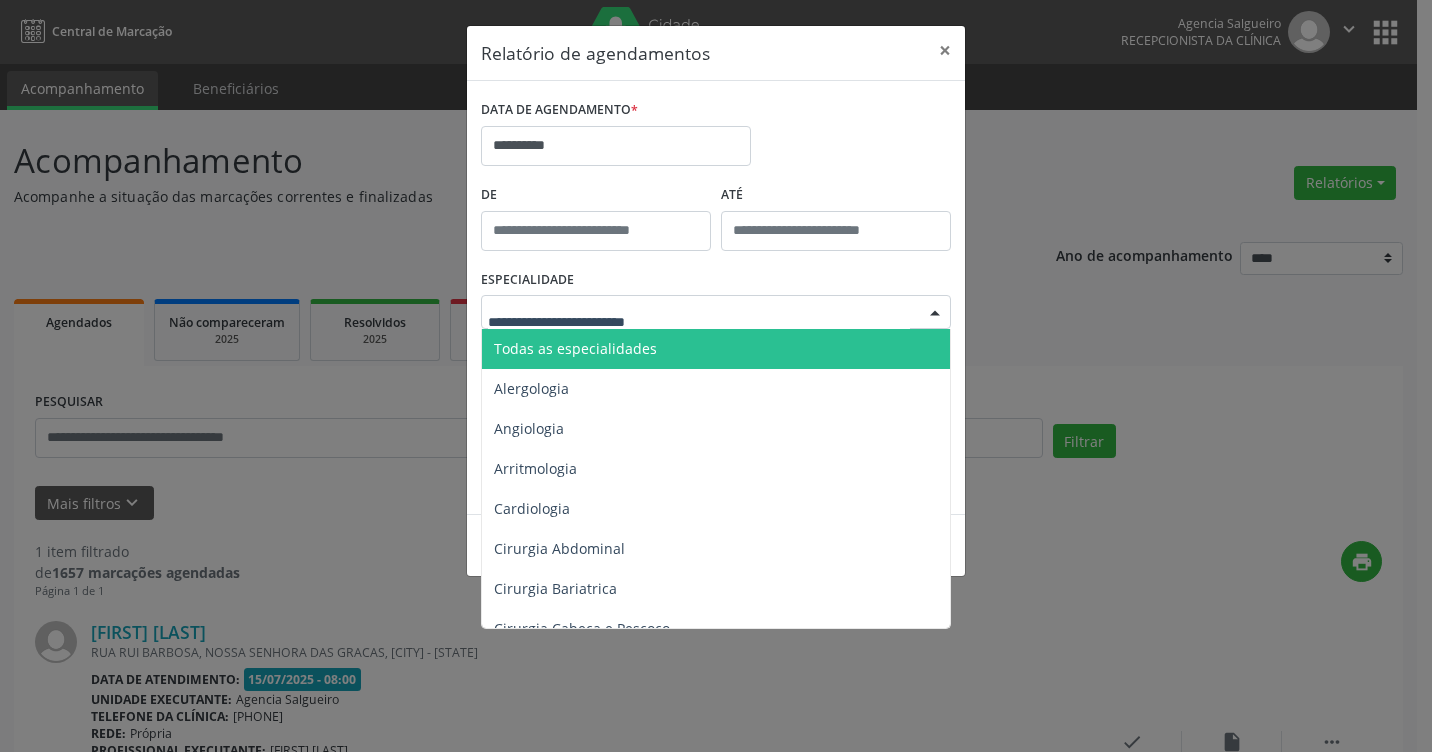 click at bounding box center [935, 313] 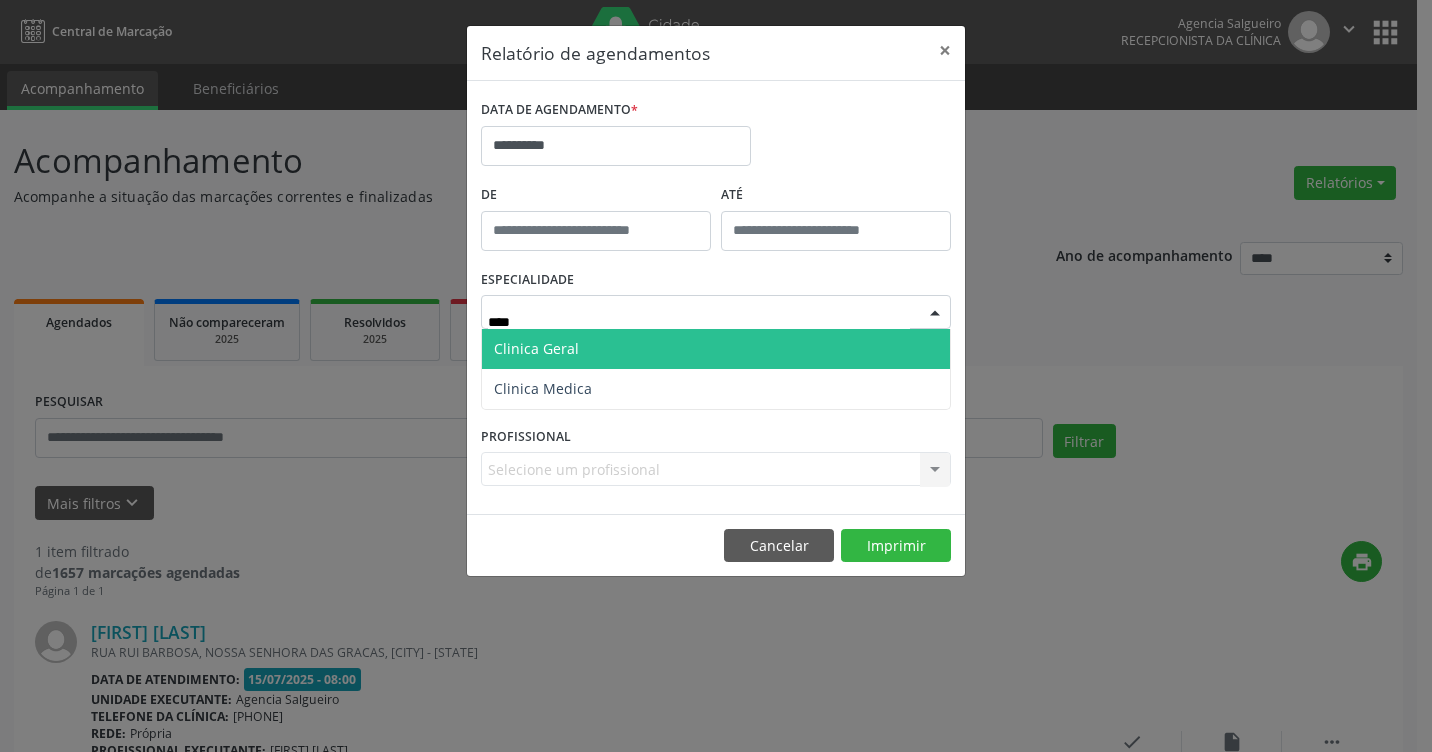type on "*****" 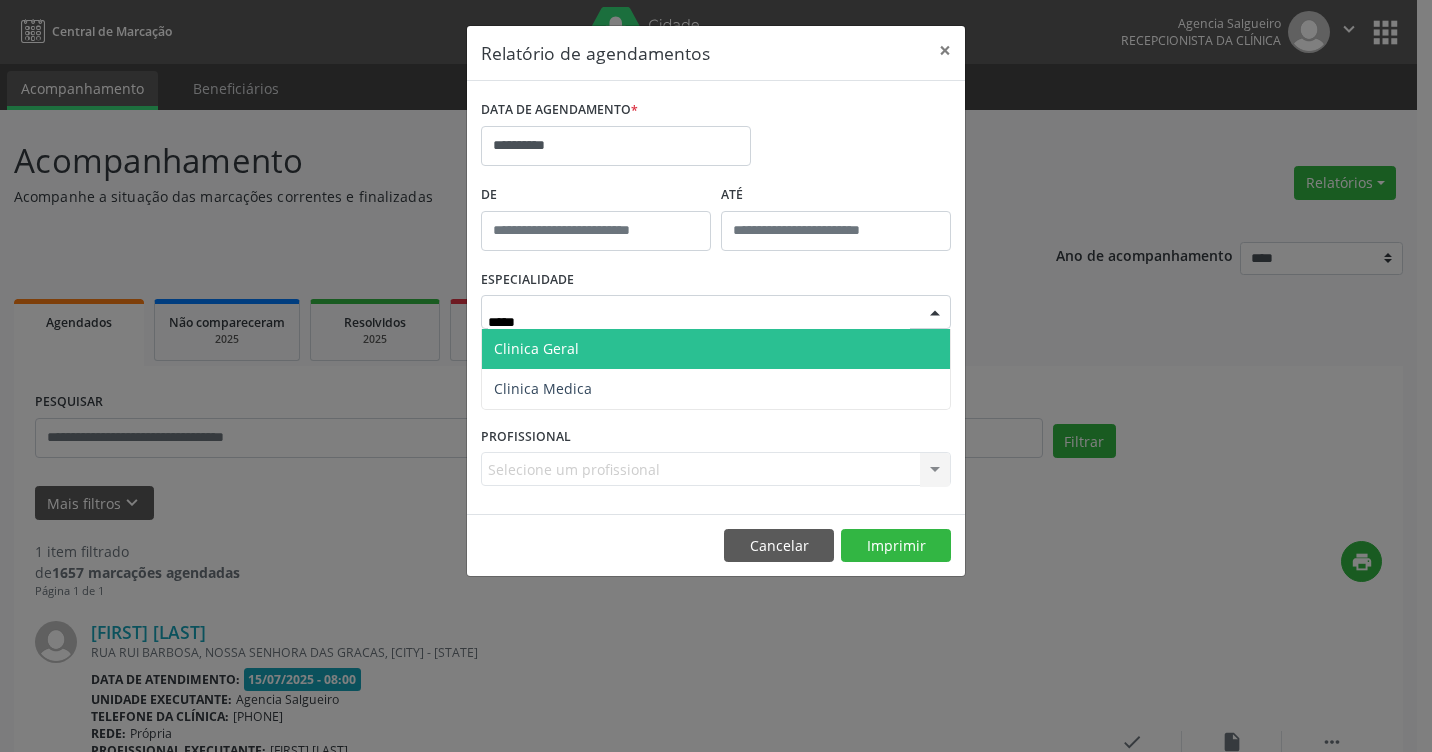 click on "Clinica Geral" at bounding box center [716, 349] 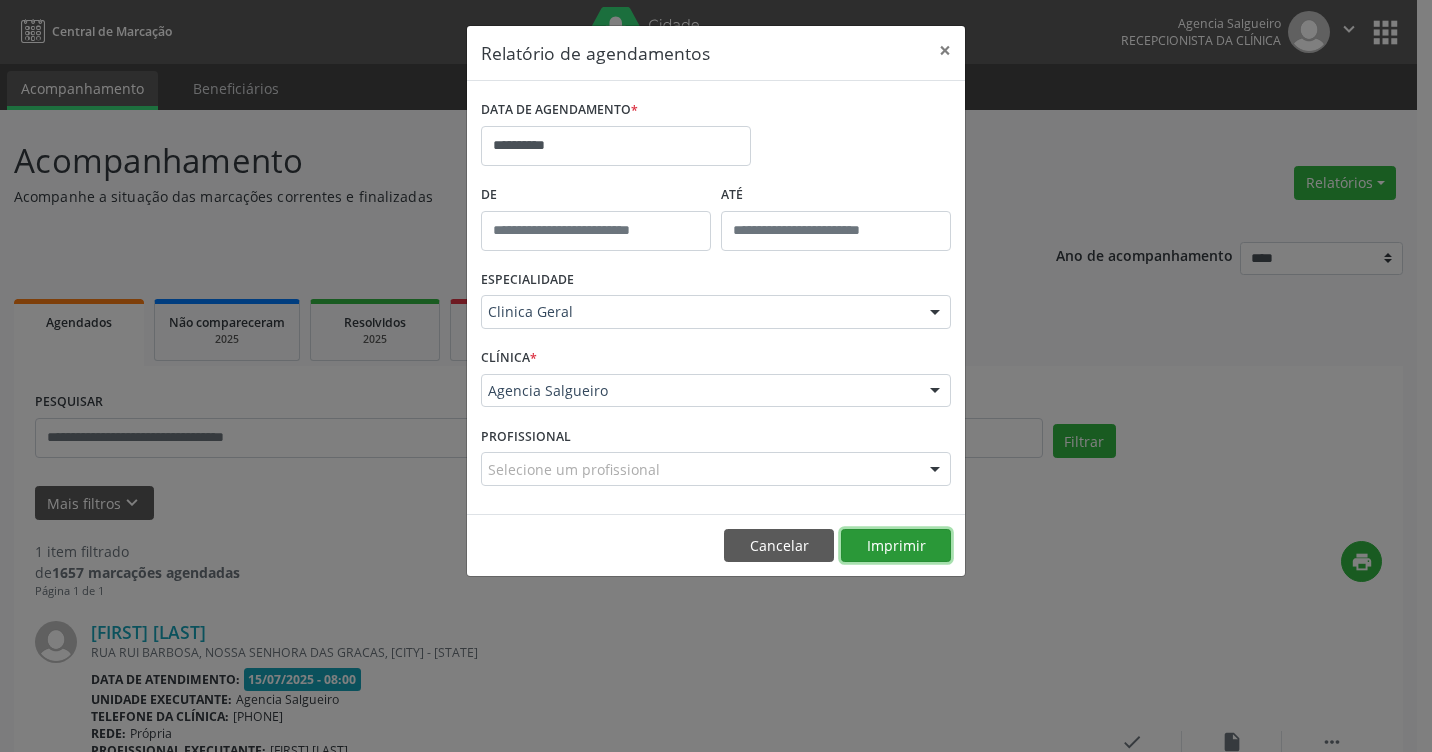 click on "Imprimir" at bounding box center (896, 546) 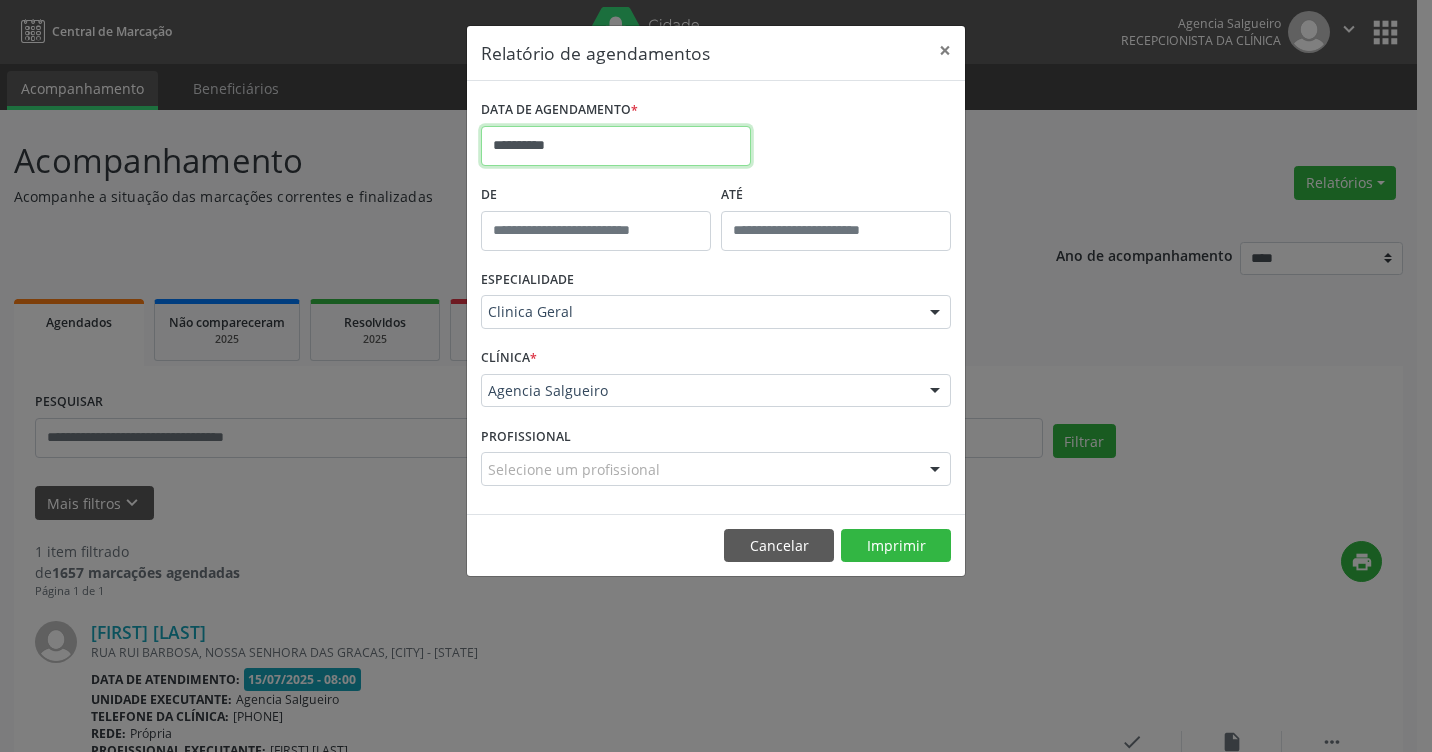 click on "**********" at bounding box center [616, 146] 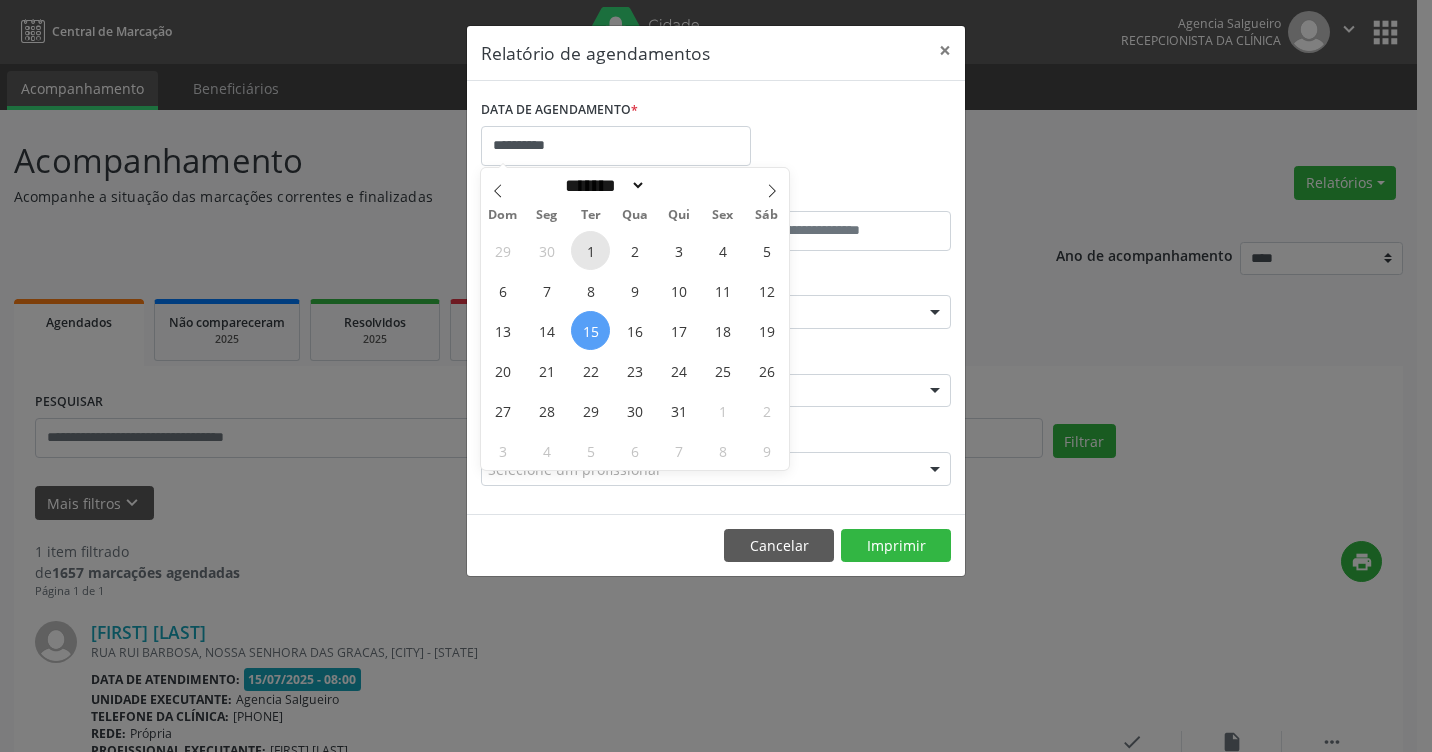 click on "1" at bounding box center [590, 250] 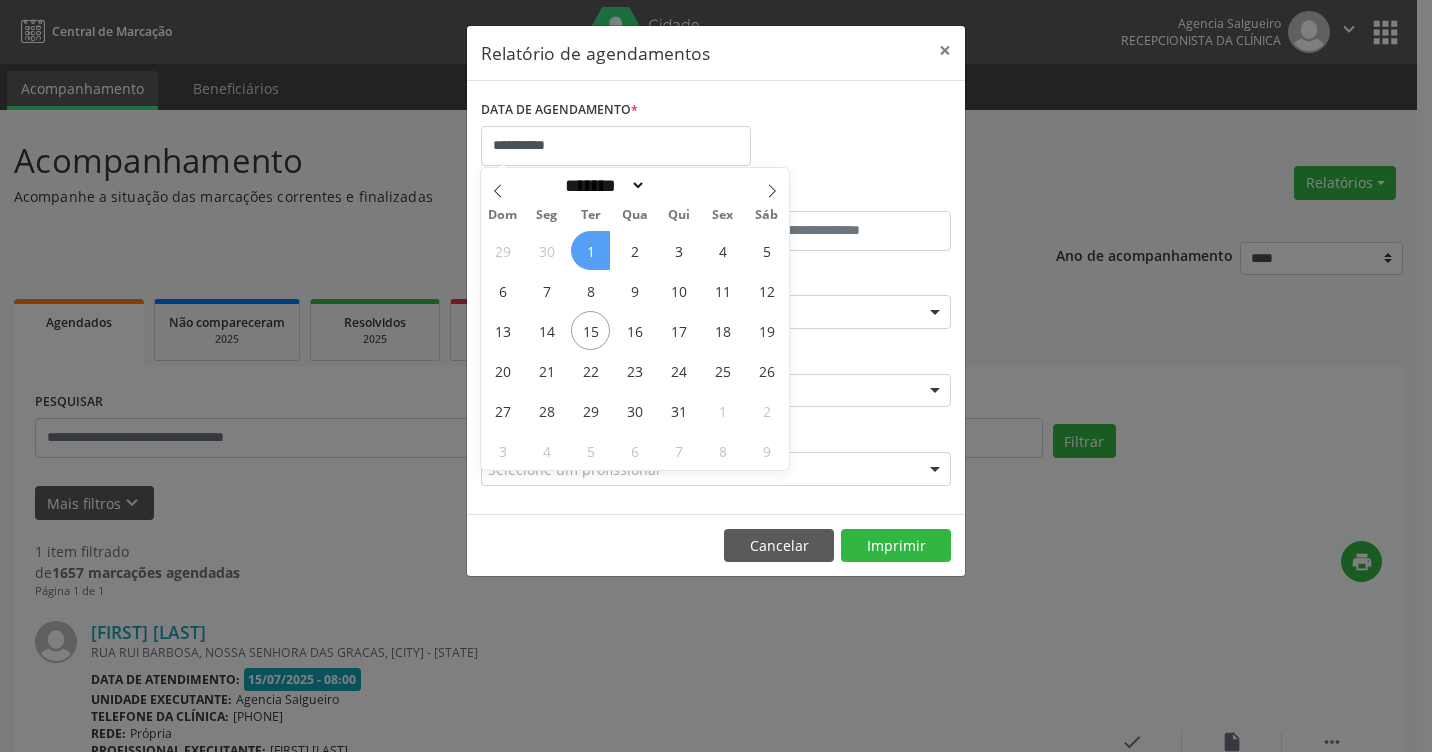 click on "1" at bounding box center (590, 250) 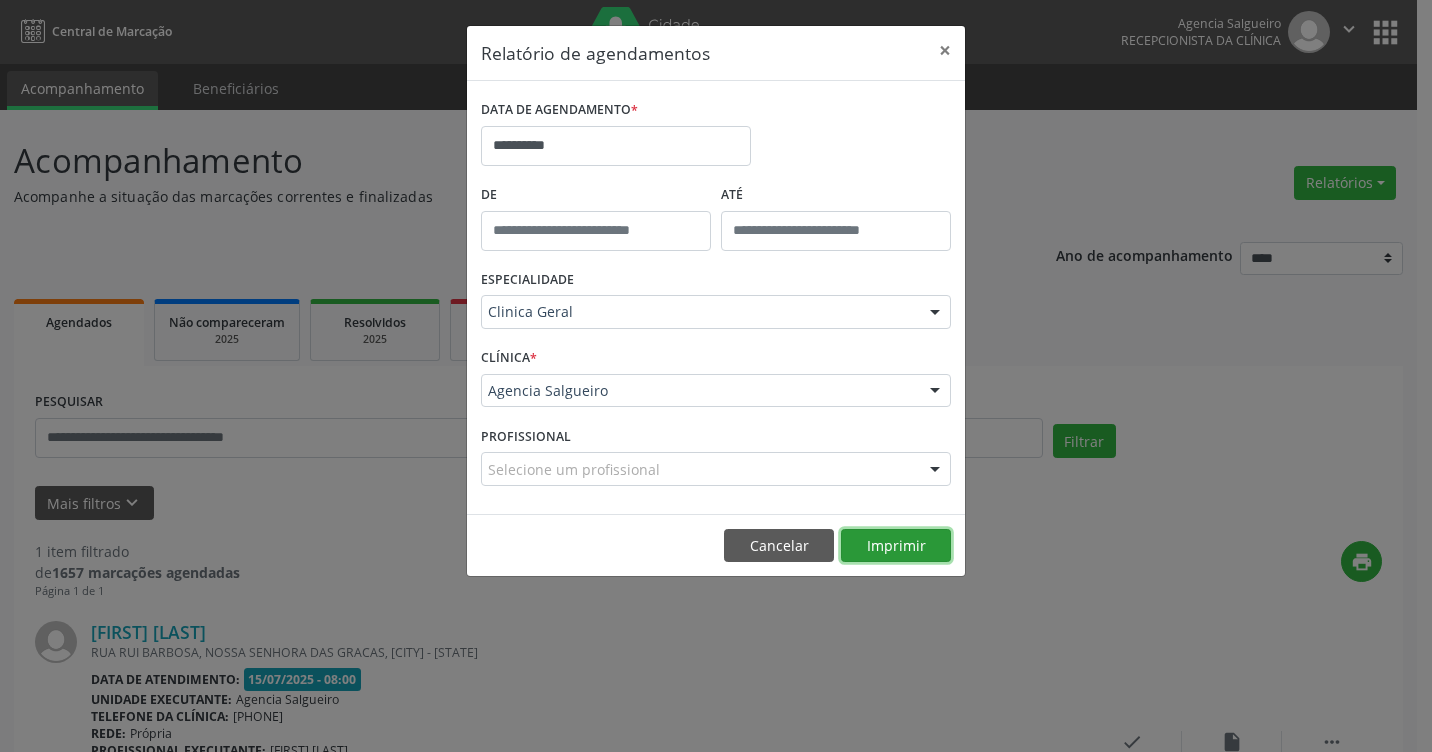 click on "Imprimir" at bounding box center (896, 546) 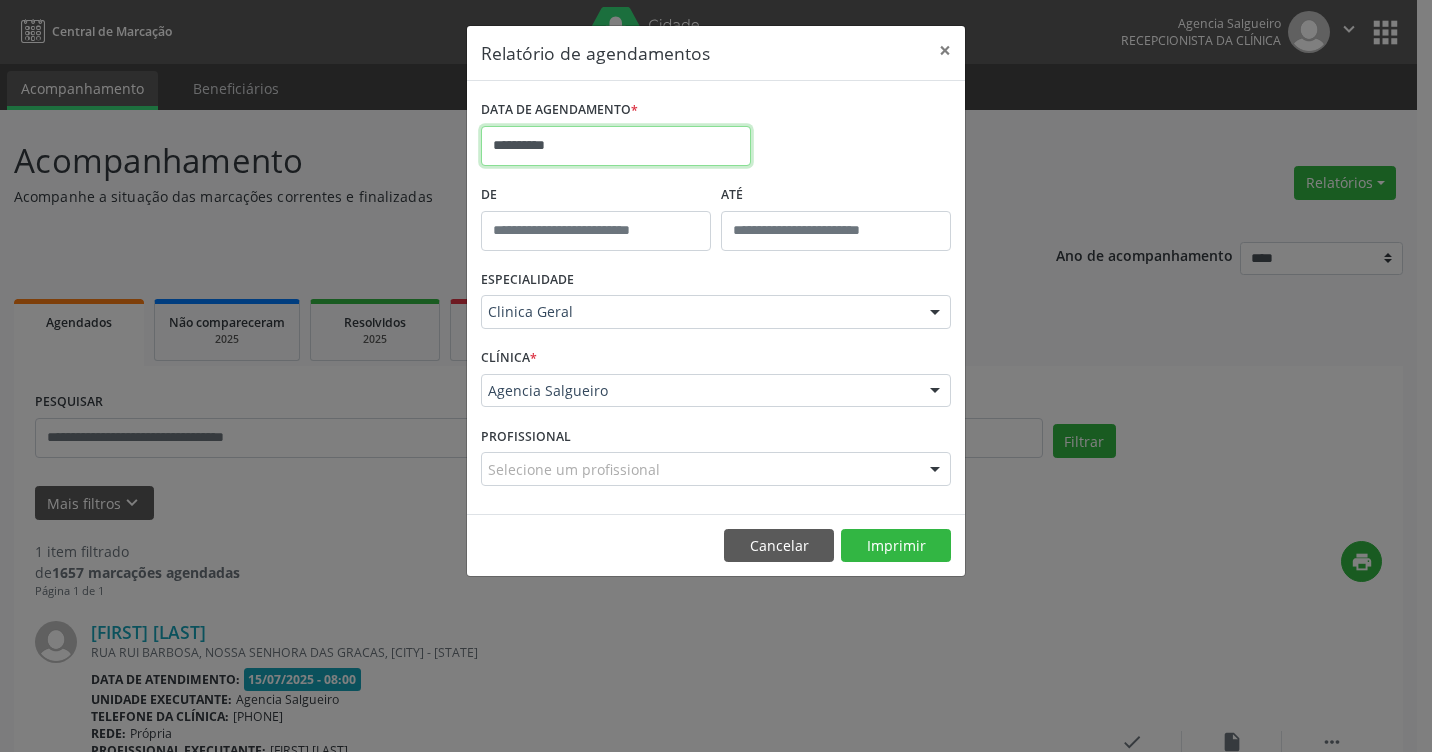 click on "**********" at bounding box center (616, 146) 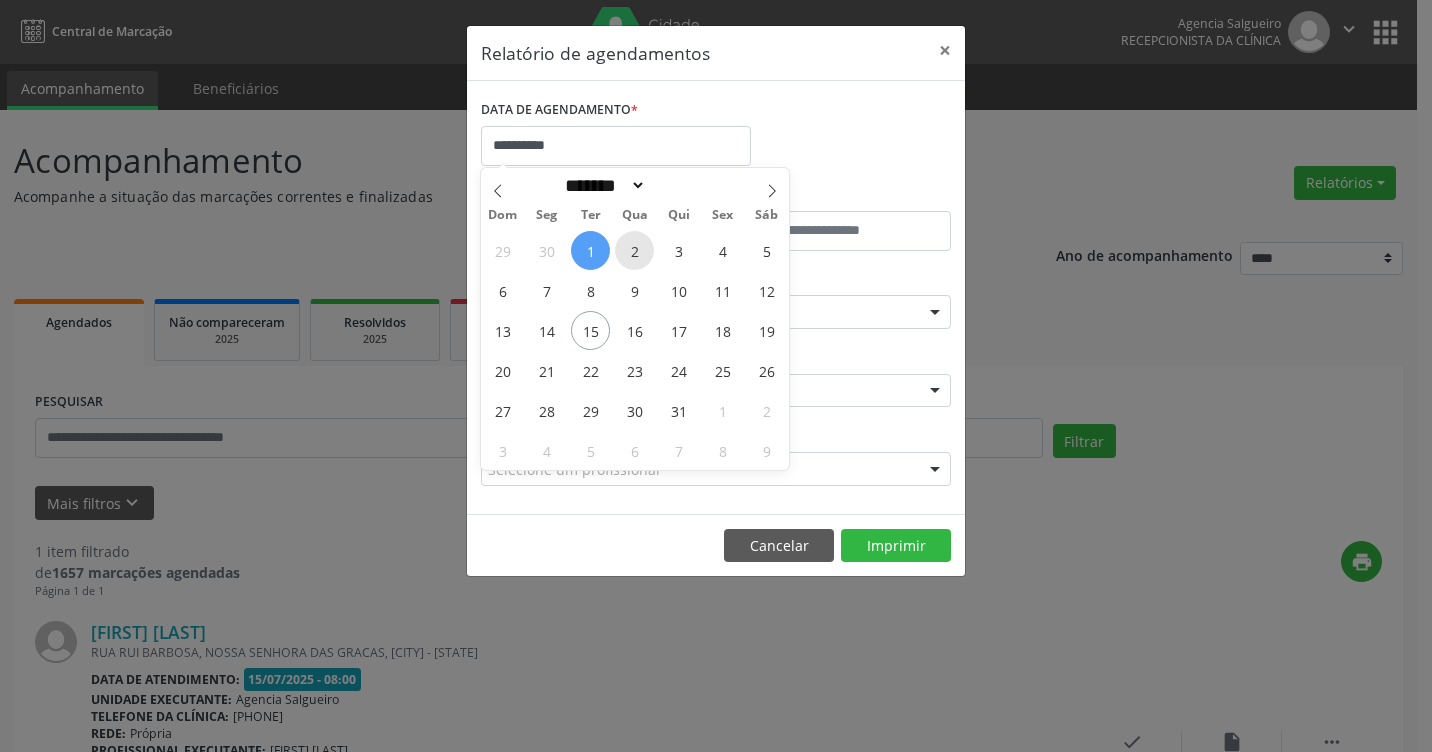 click on "2" at bounding box center (634, 250) 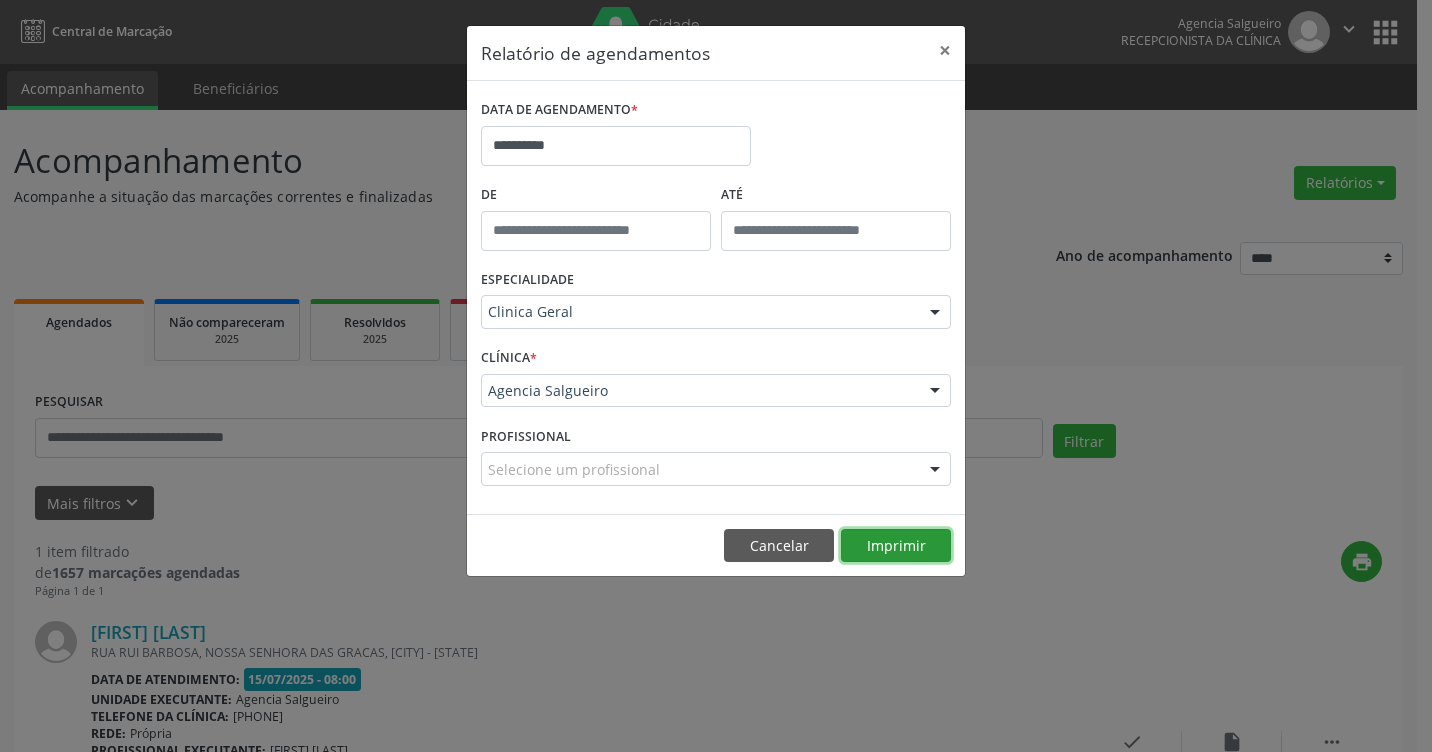 click on "Imprimir" at bounding box center [896, 546] 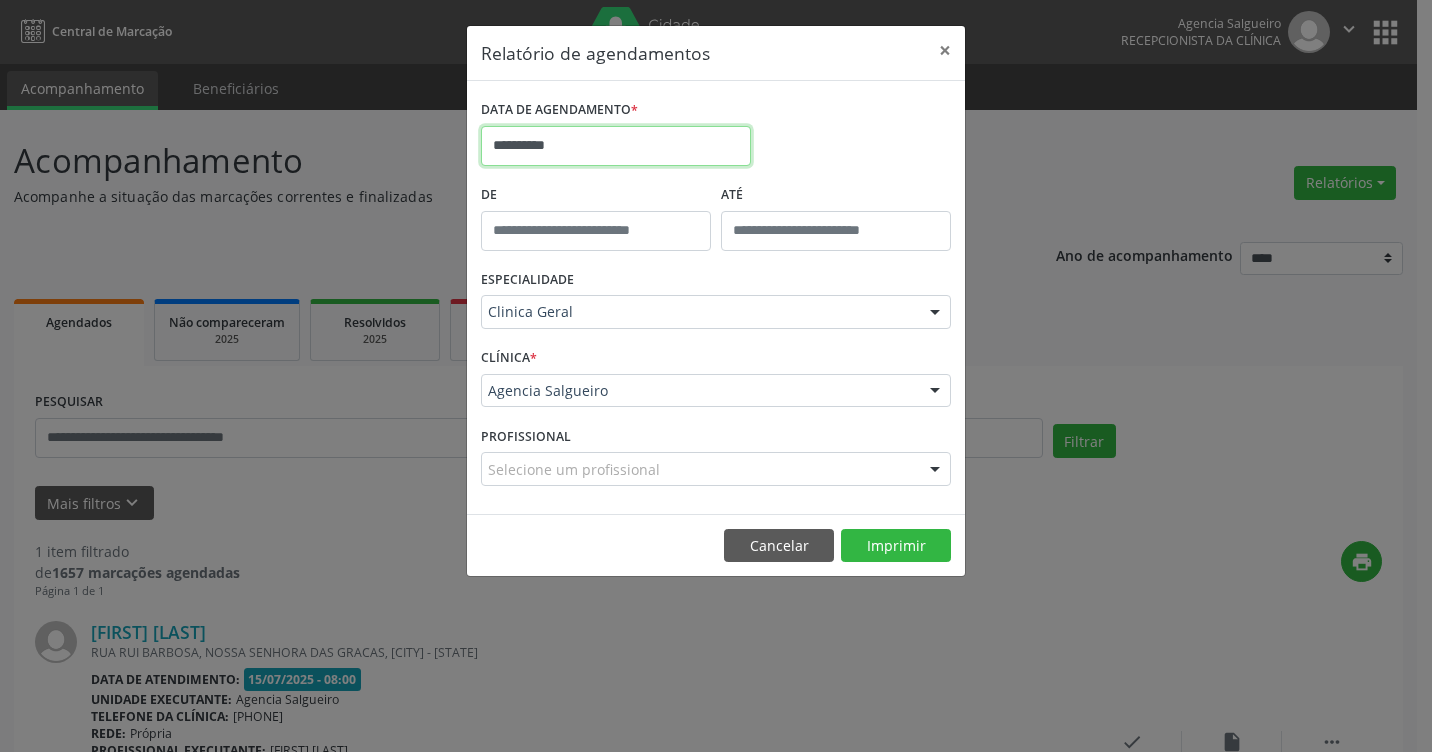 click on "**********" at bounding box center [616, 146] 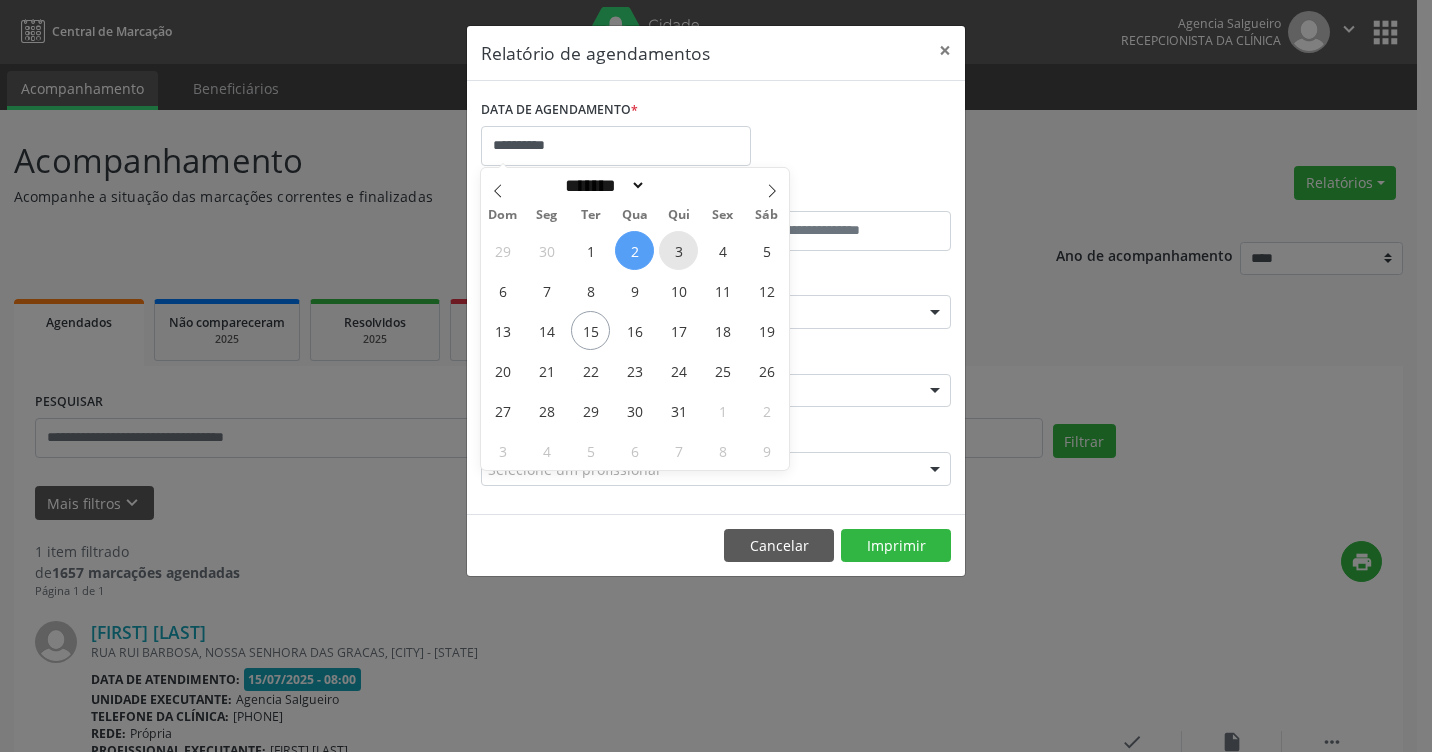 click on "3" at bounding box center (678, 250) 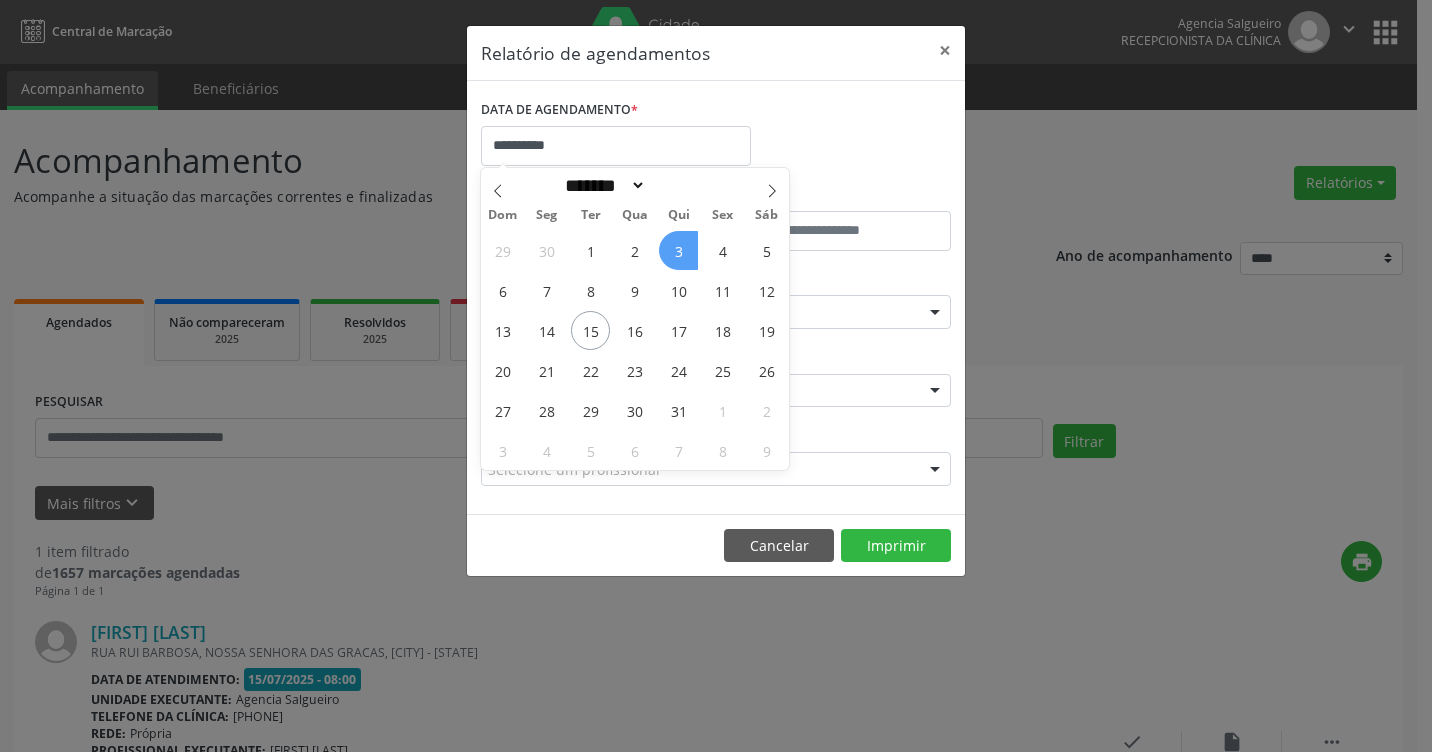 click on "3" at bounding box center (678, 250) 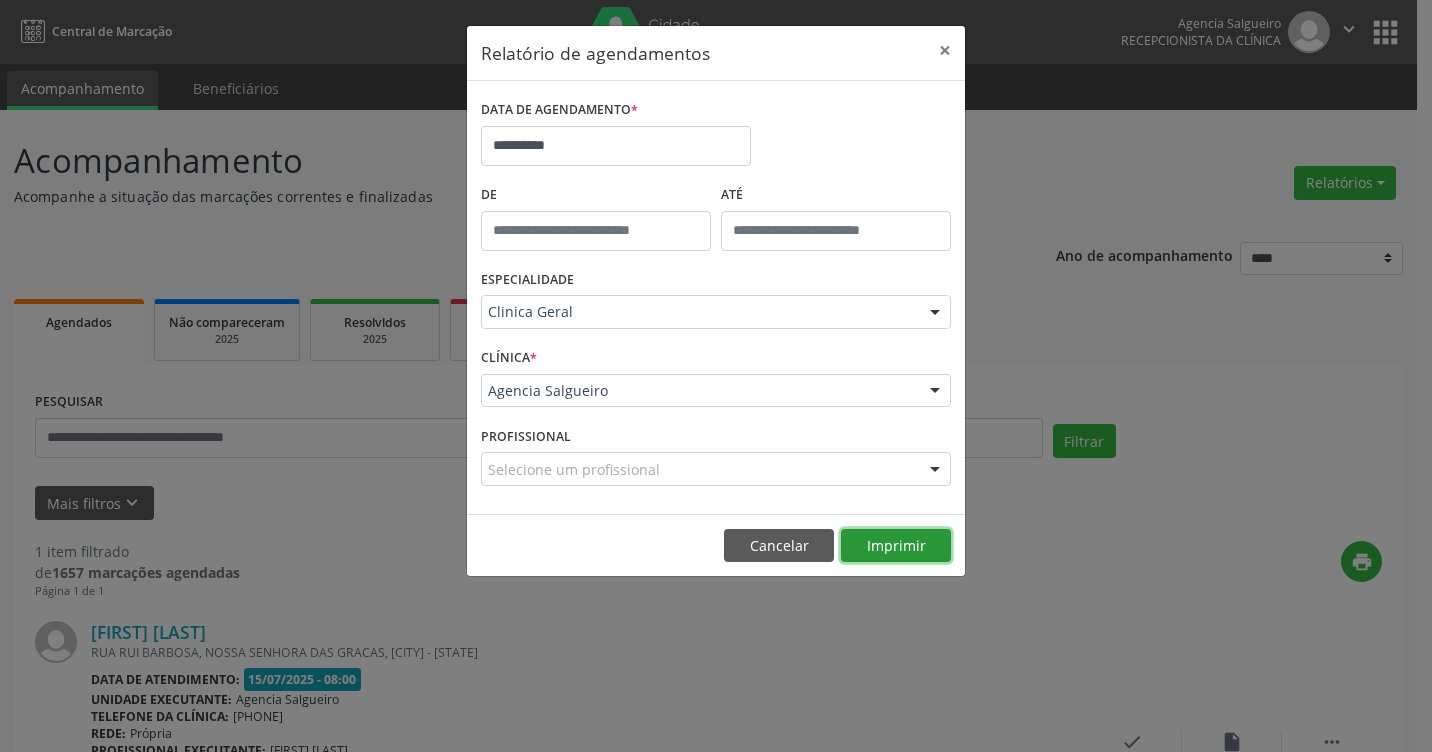 click on "Imprimir" at bounding box center (896, 546) 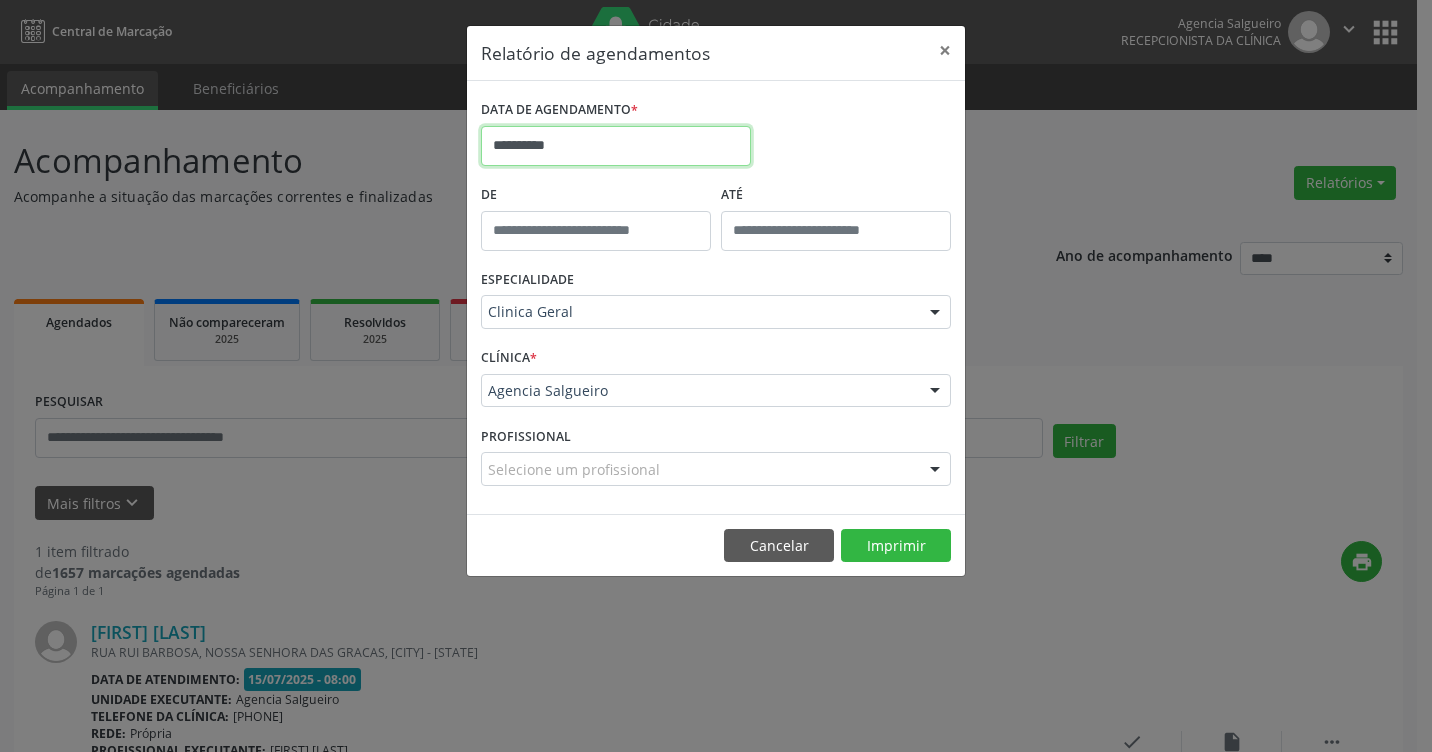 click on "**********" at bounding box center [616, 146] 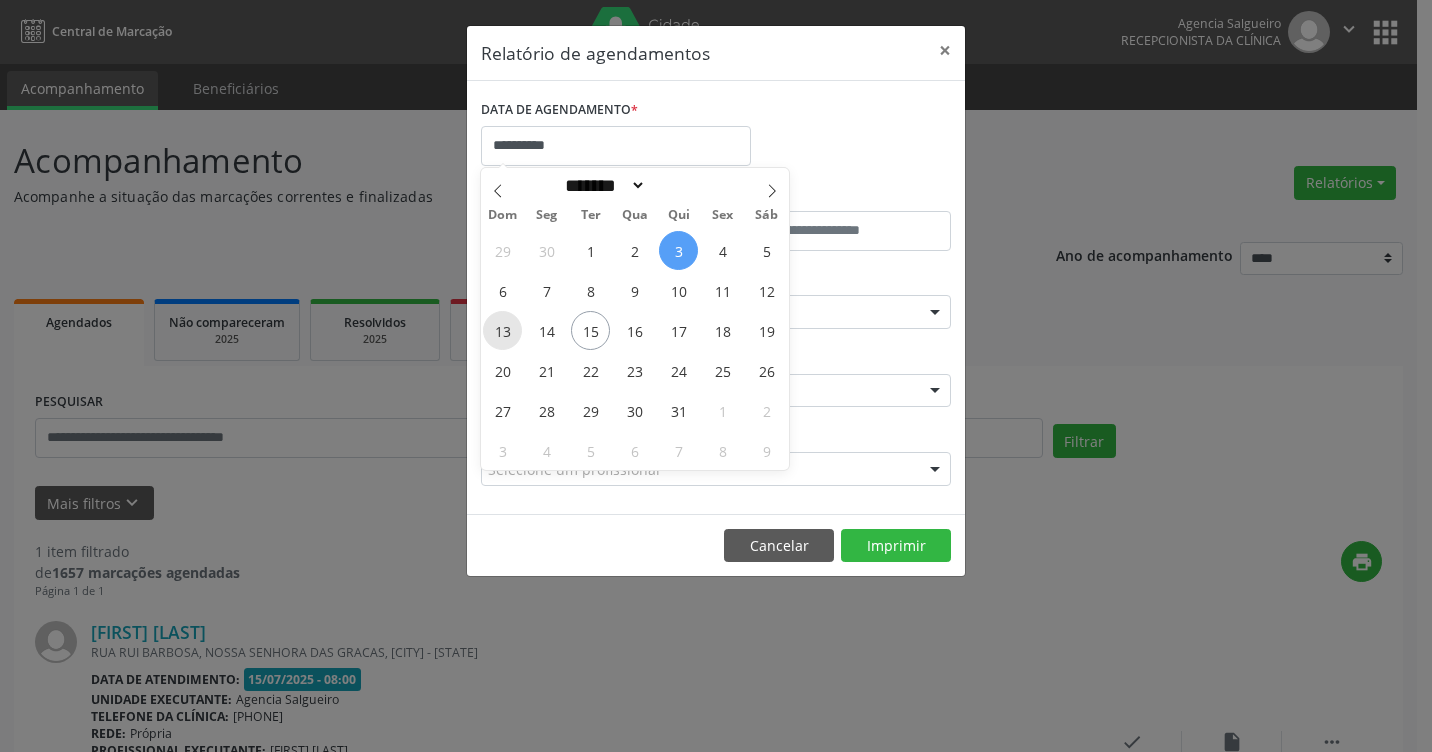 click on "13" at bounding box center (502, 330) 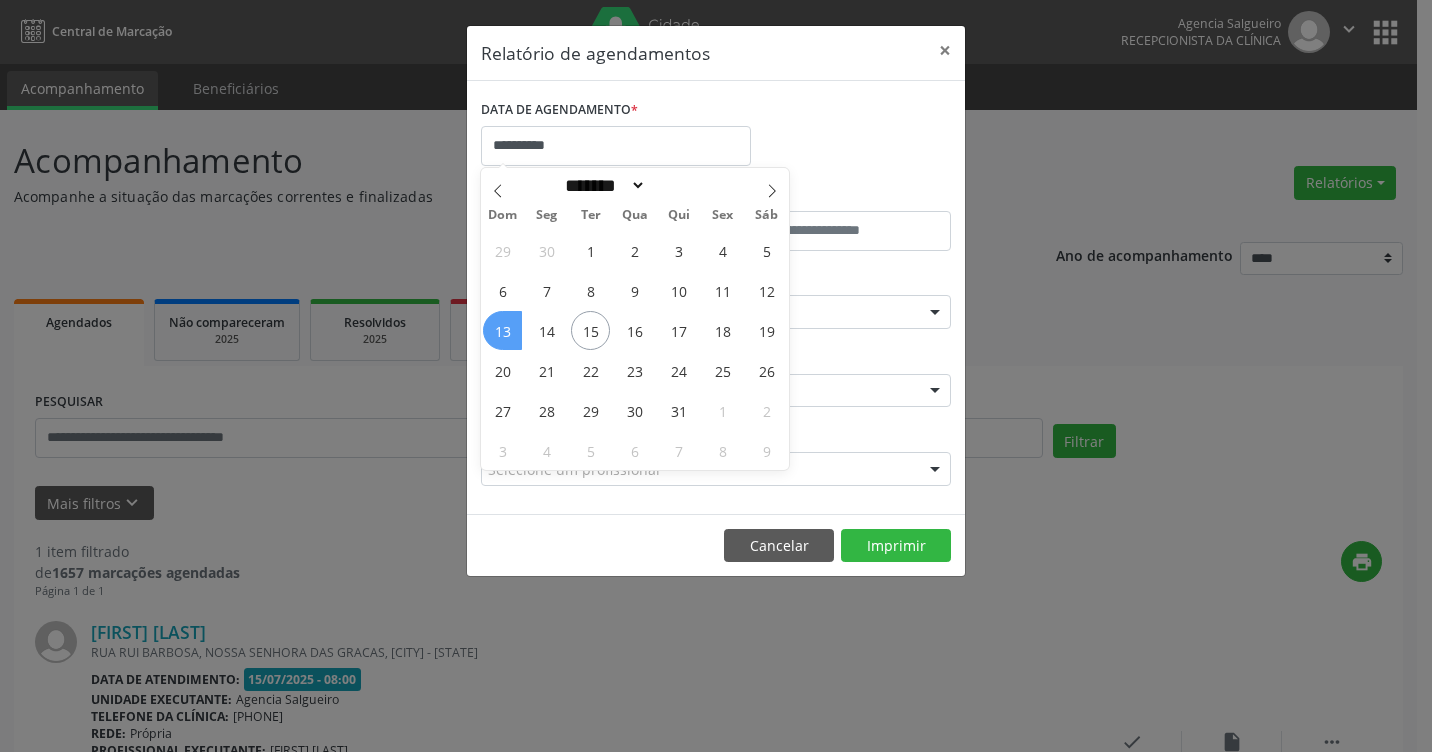 click on "13" at bounding box center (502, 330) 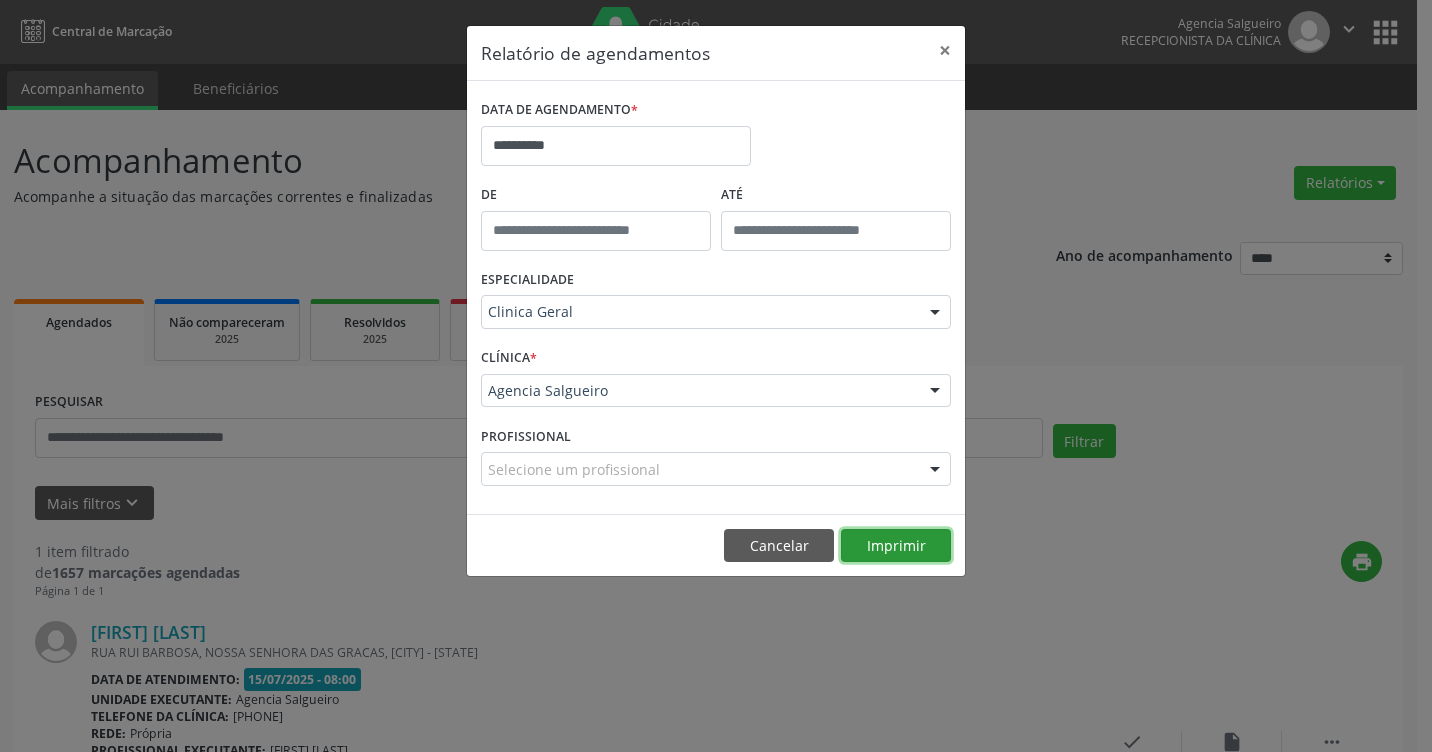 click on "Imprimir" at bounding box center [896, 546] 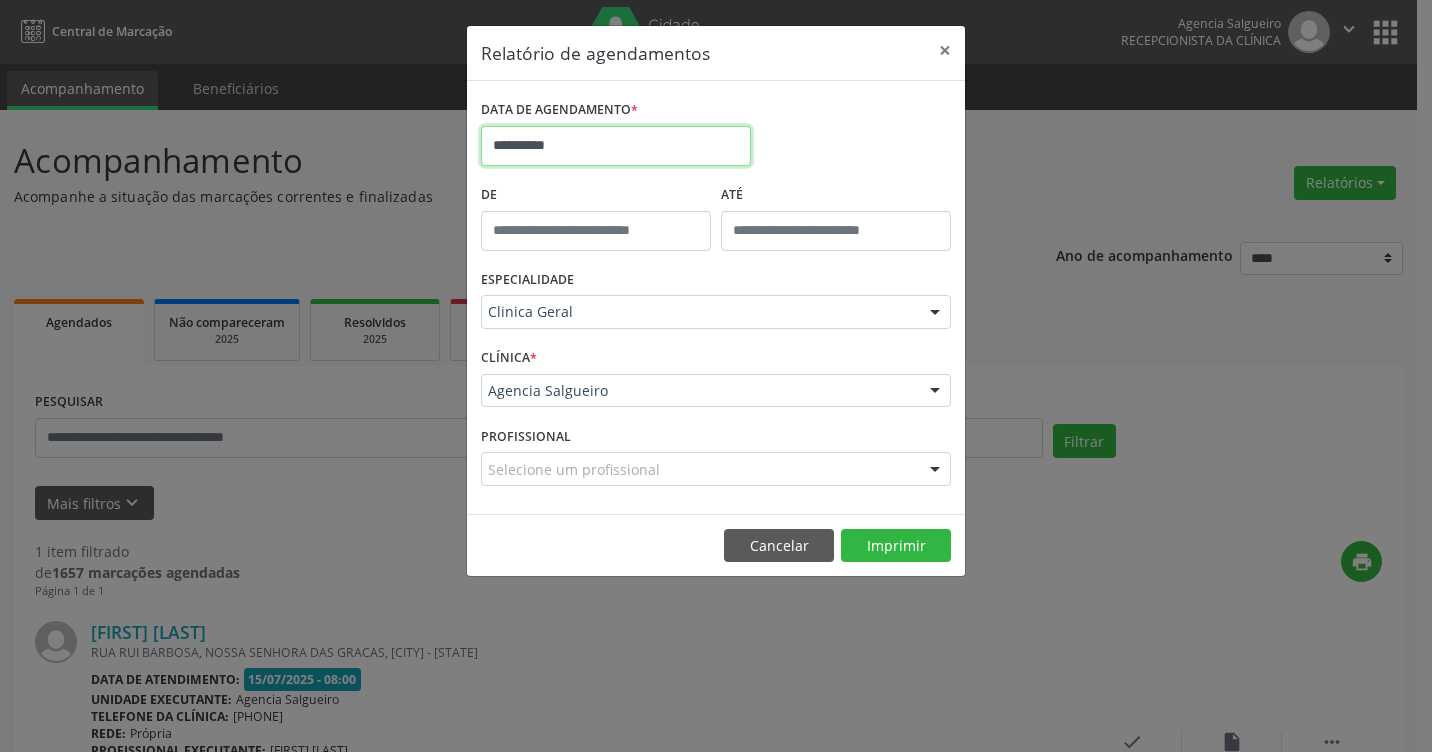 click on "**********" at bounding box center [616, 146] 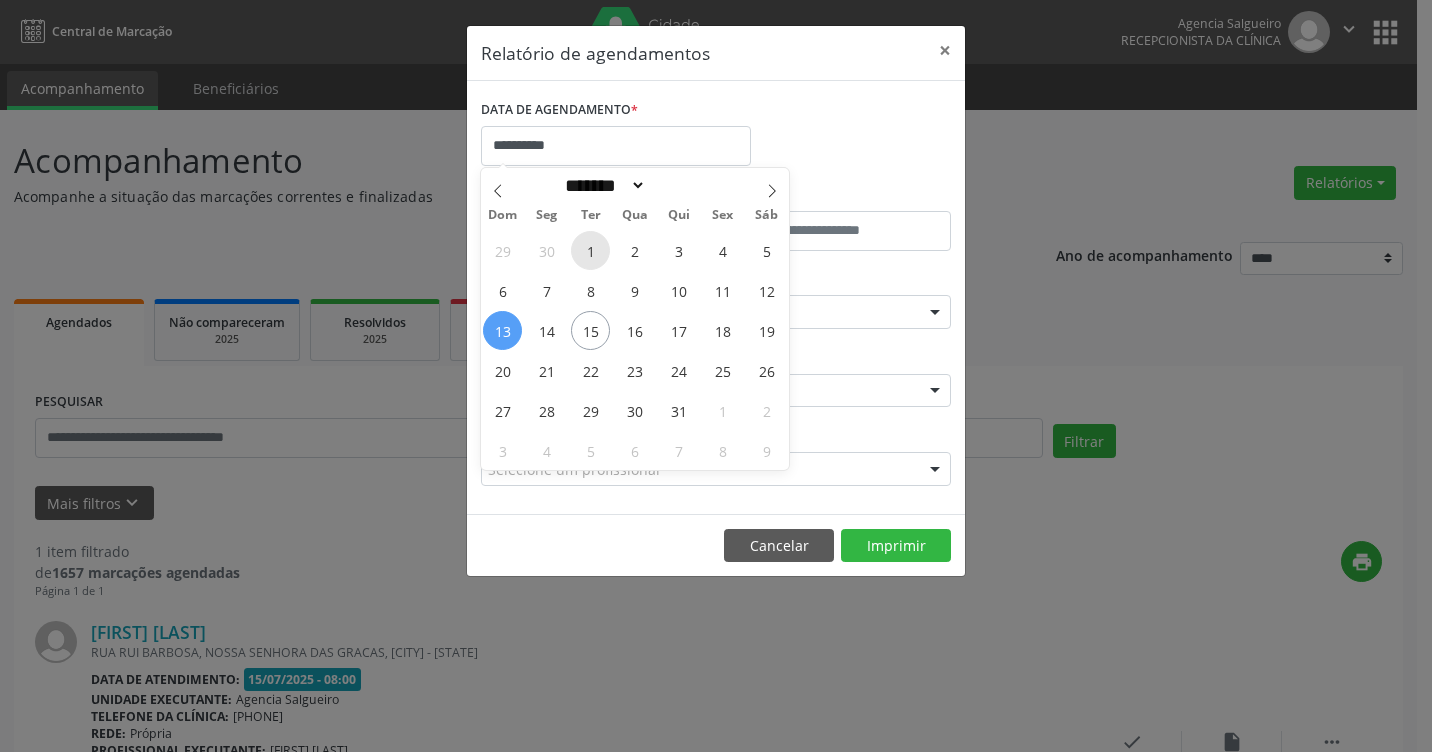 click on "1" at bounding box center (590, 250) 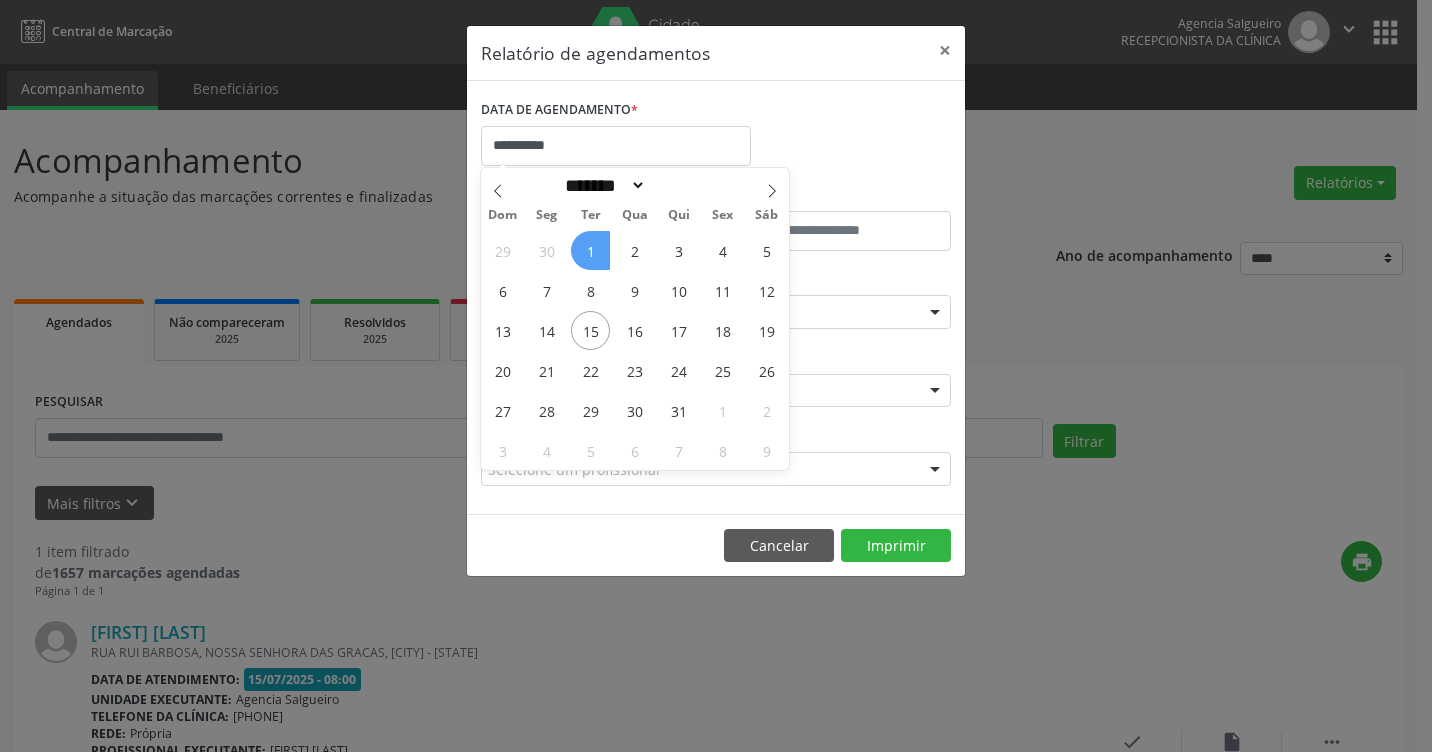 click on "1" at bounding box center (590, 250) 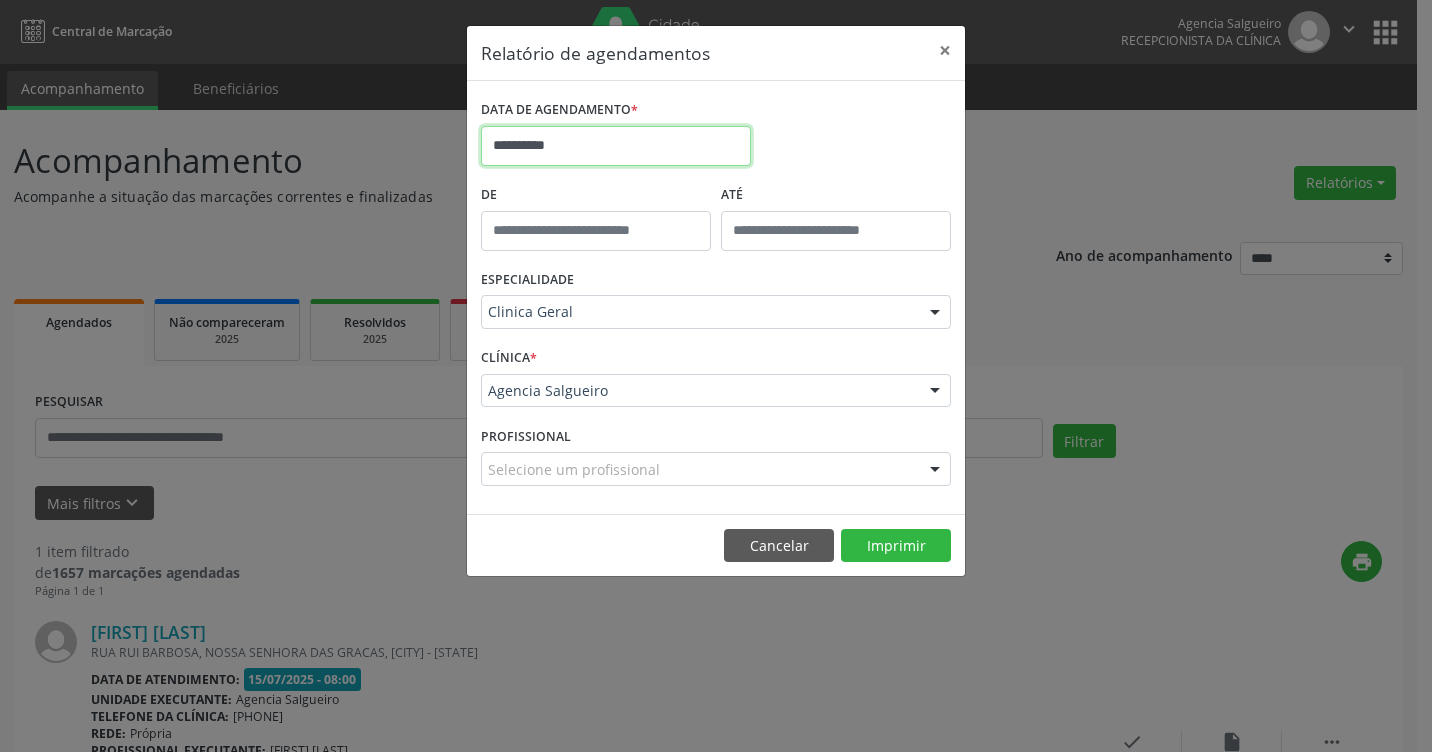 click on "**********" at bounding box center (616, 146) 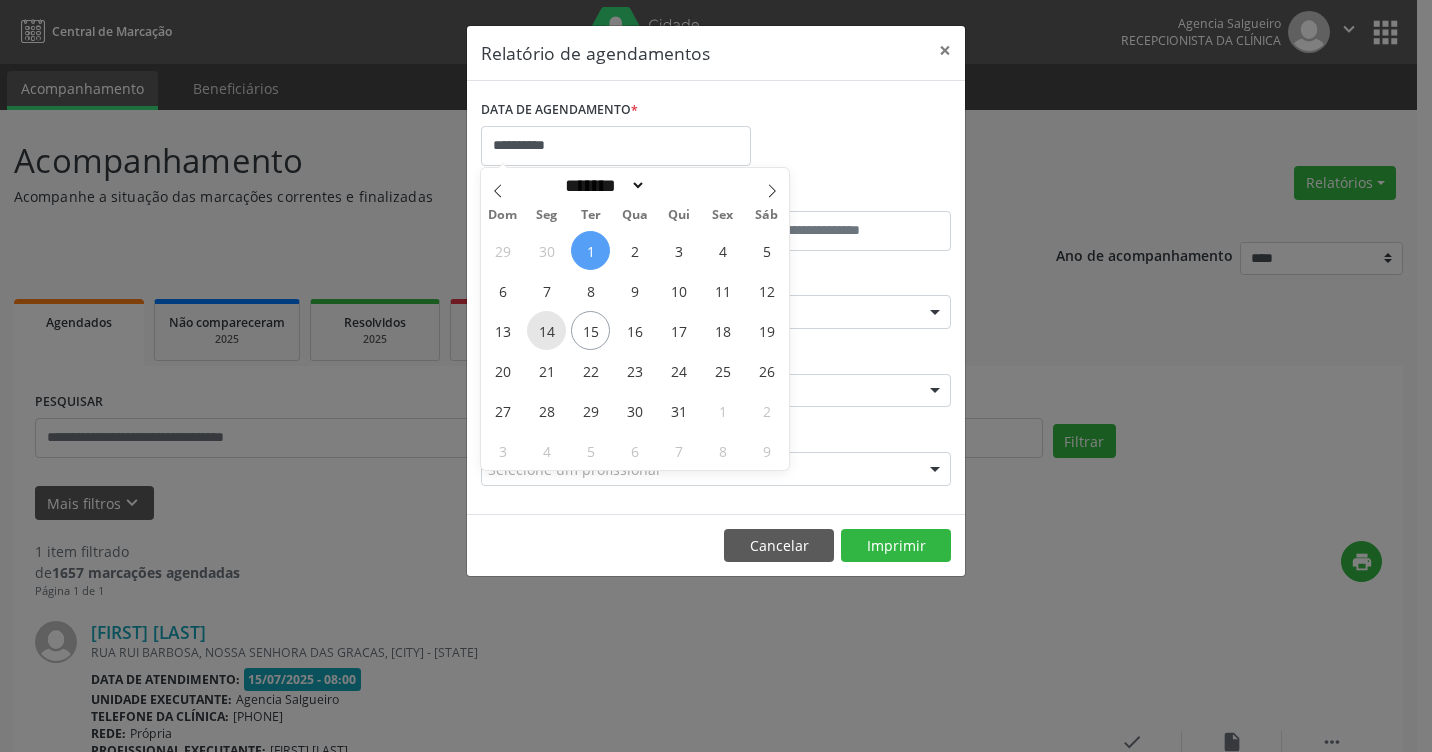 click on "14" at bounding box center [546, 330] 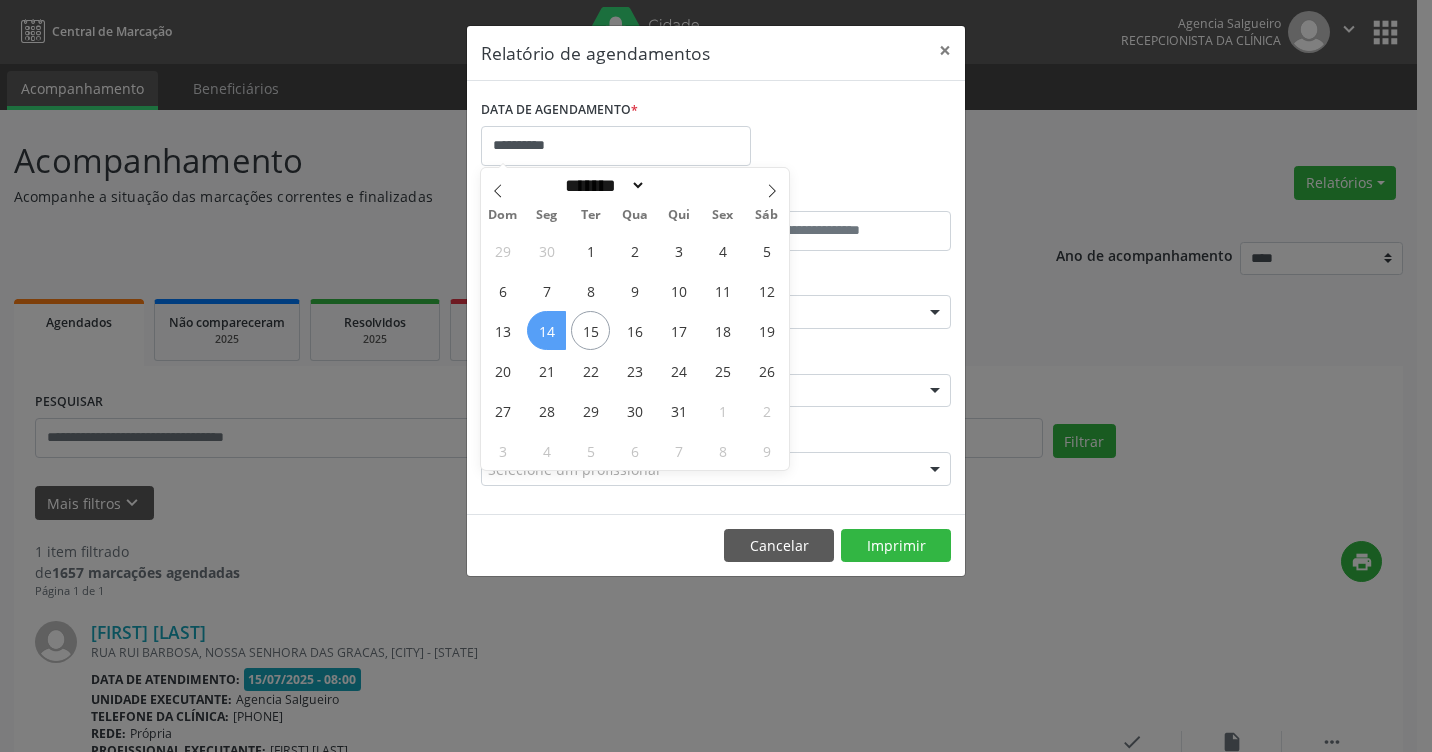 click on "14" at bounding box center [546, 330] 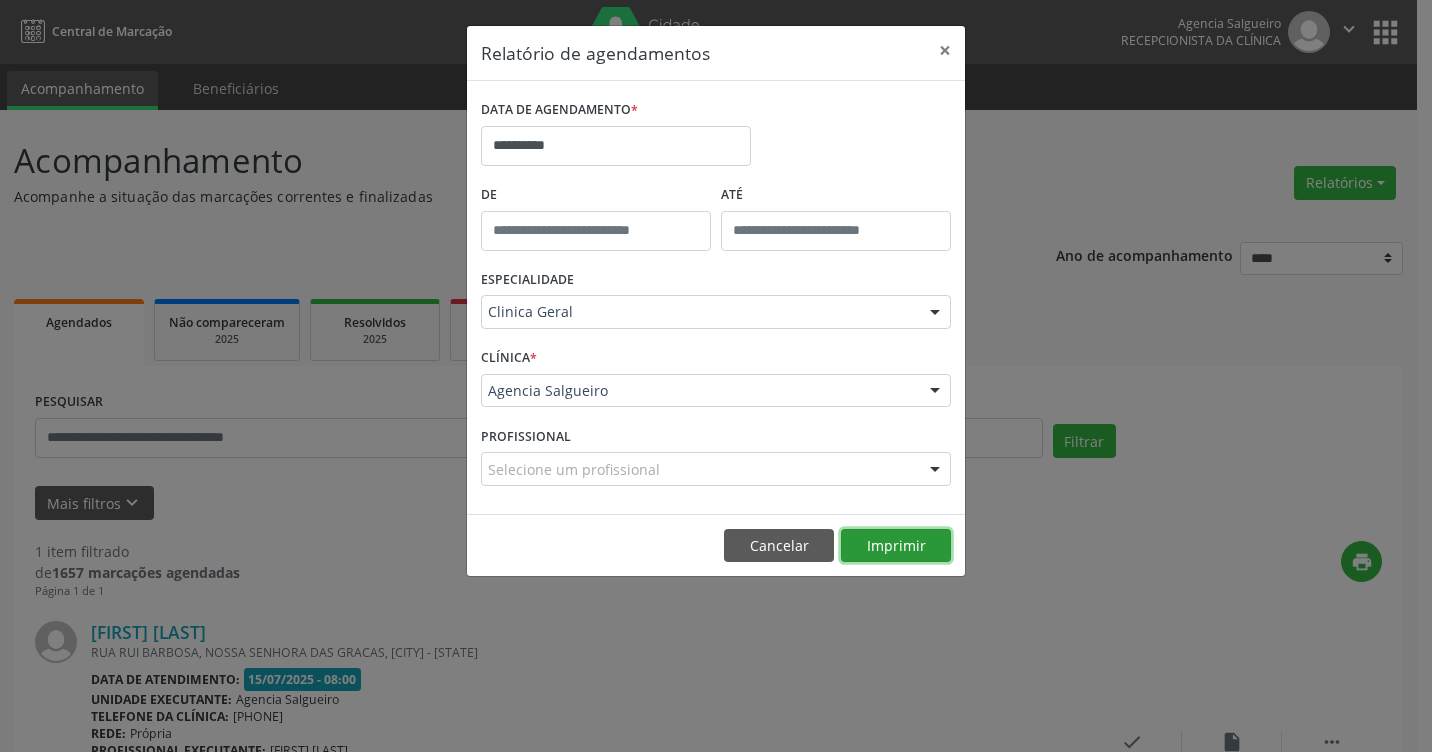 click on "Imprimir" at bounding box center [896, 546] 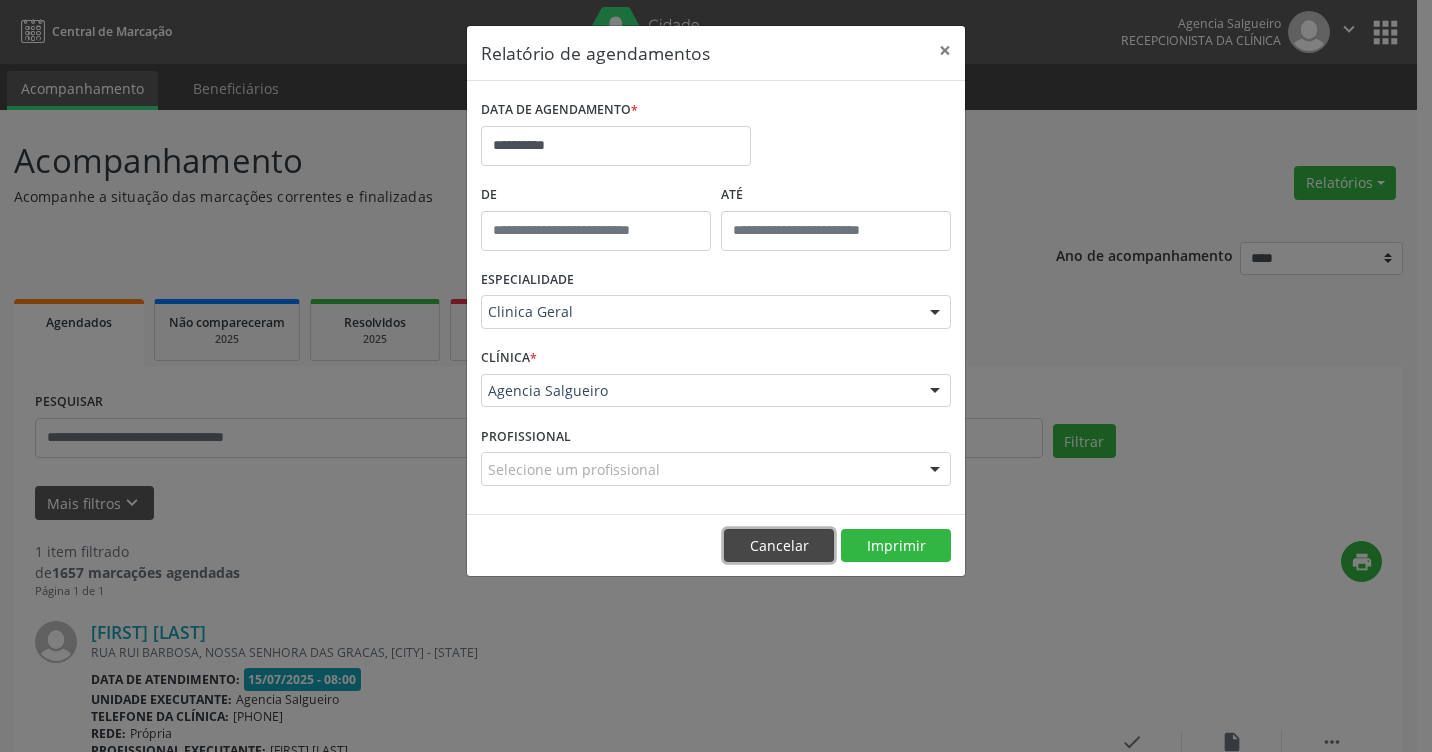 click on "Cancelar" at bounding box center (779, 546) 